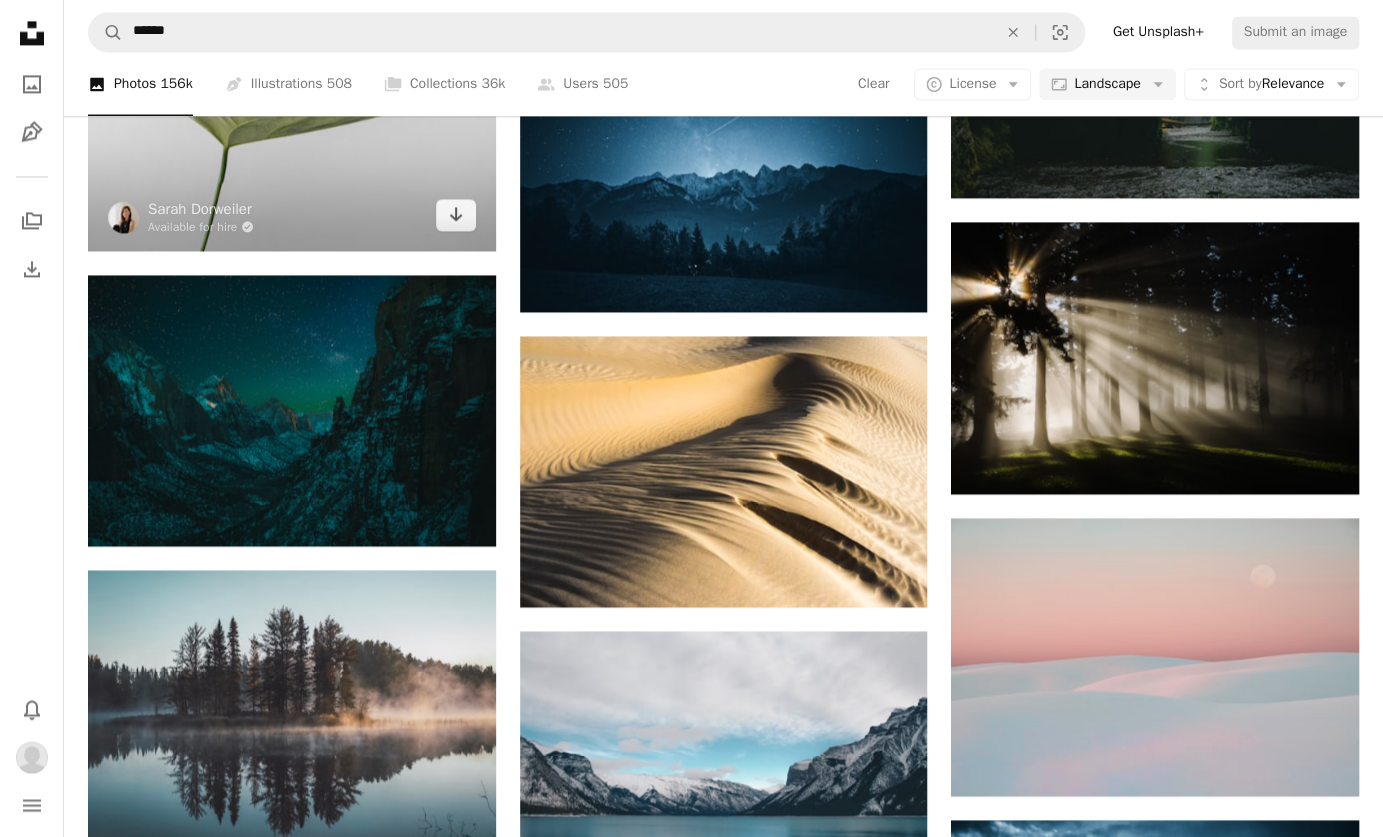 scroll, scrollTop: 22056, scrollLeft: 0, axis: vertical 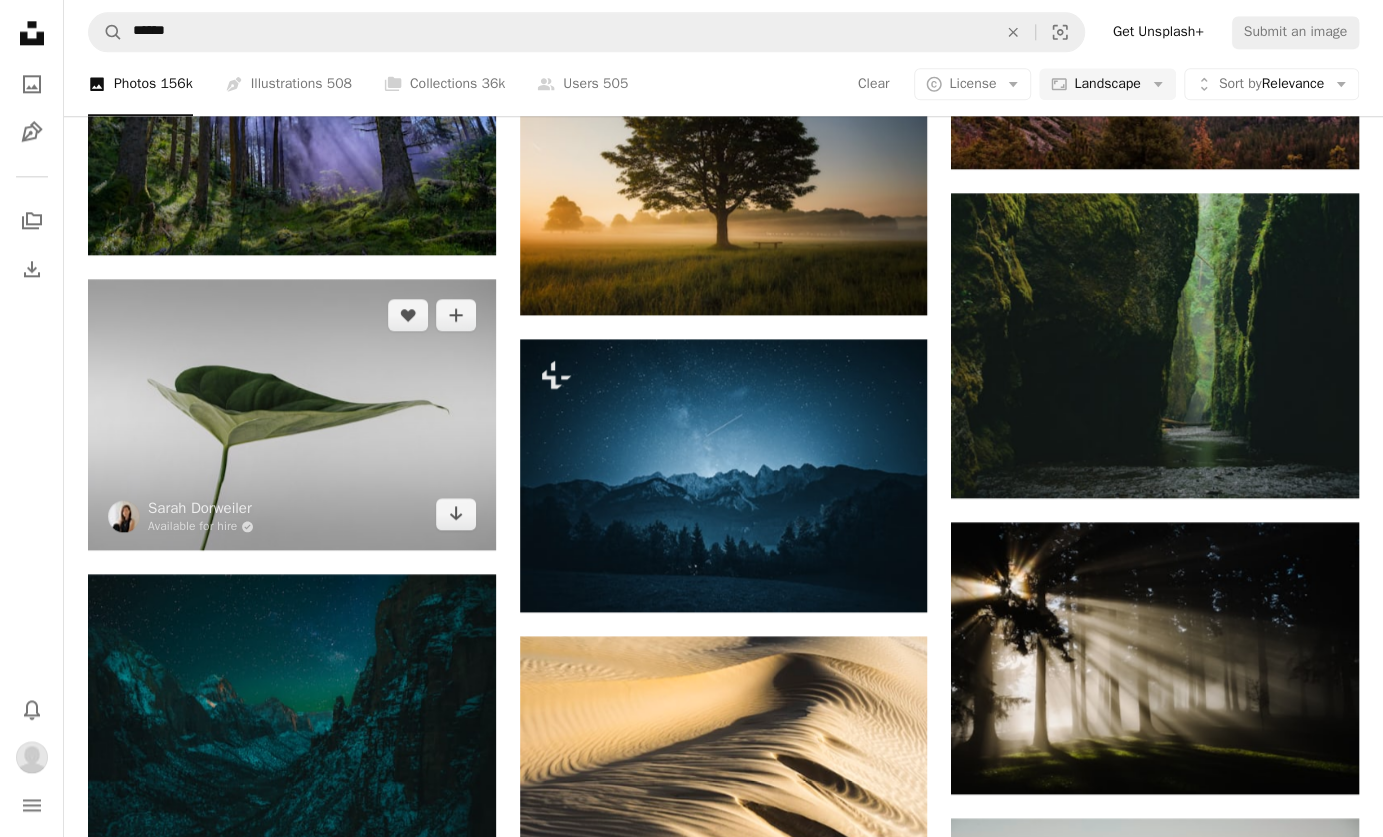 click at bounding box center (292, 415) 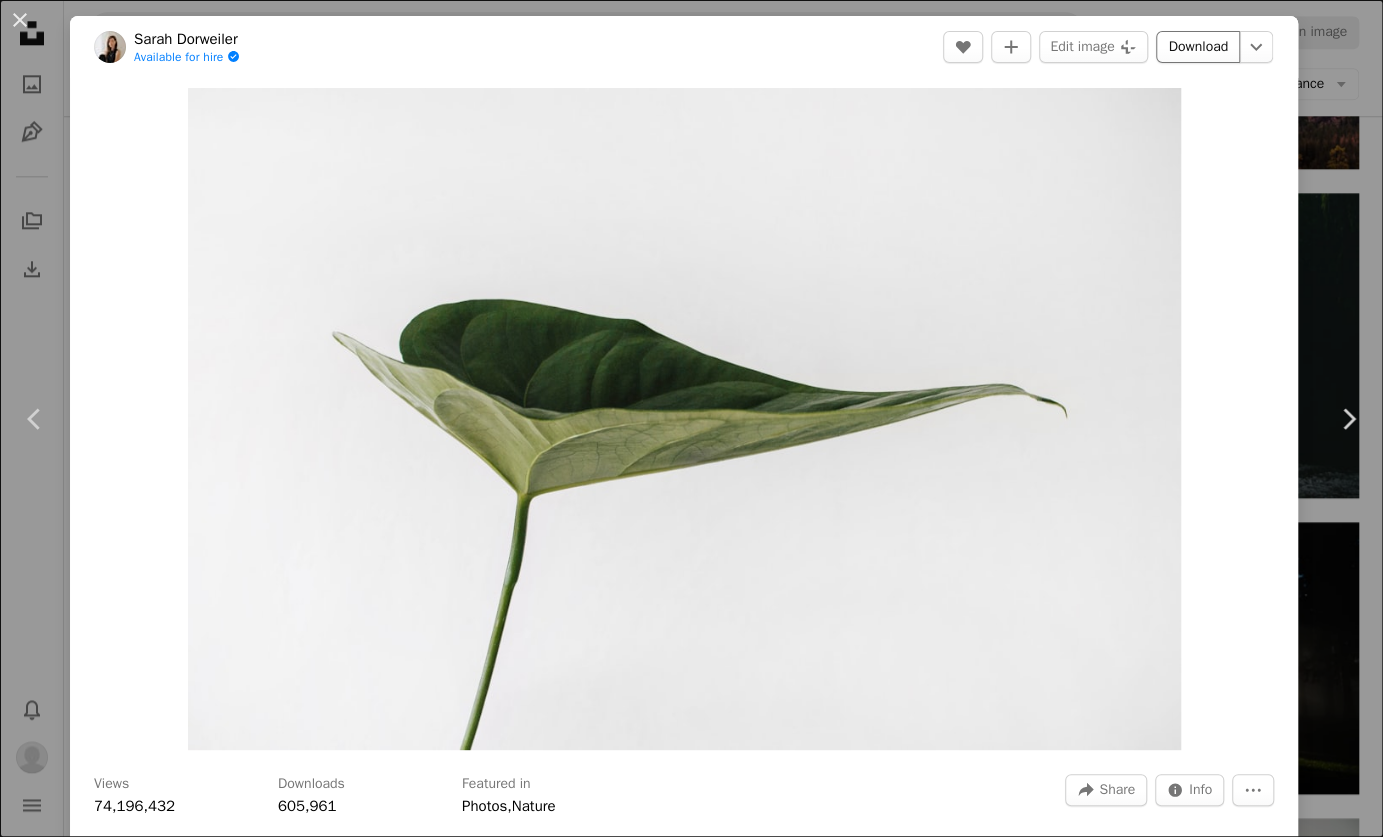 click on "Download" at bounding box center (1198, 47) 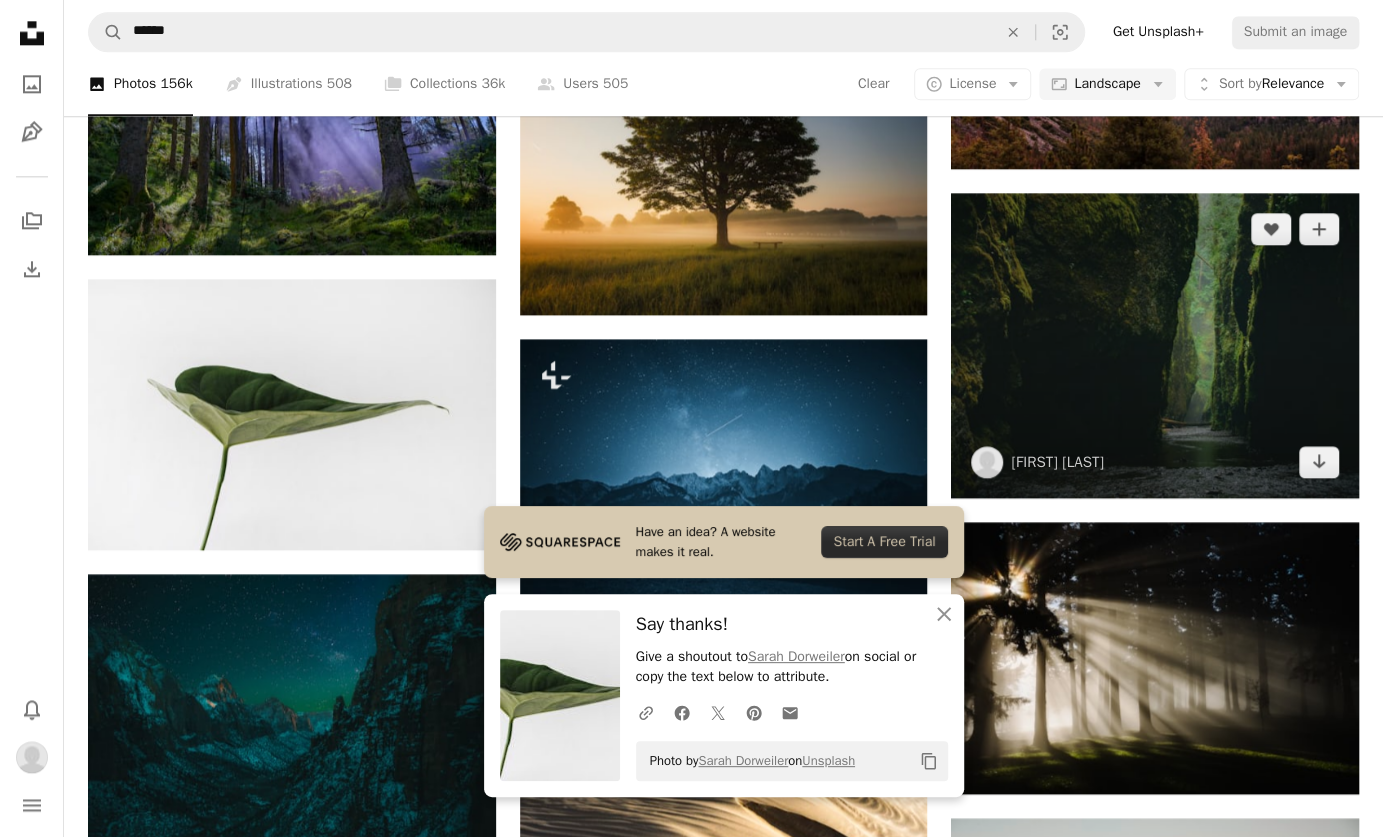 scroll, scrollTop: 22356, scrollLeft: 0, axis: vertical 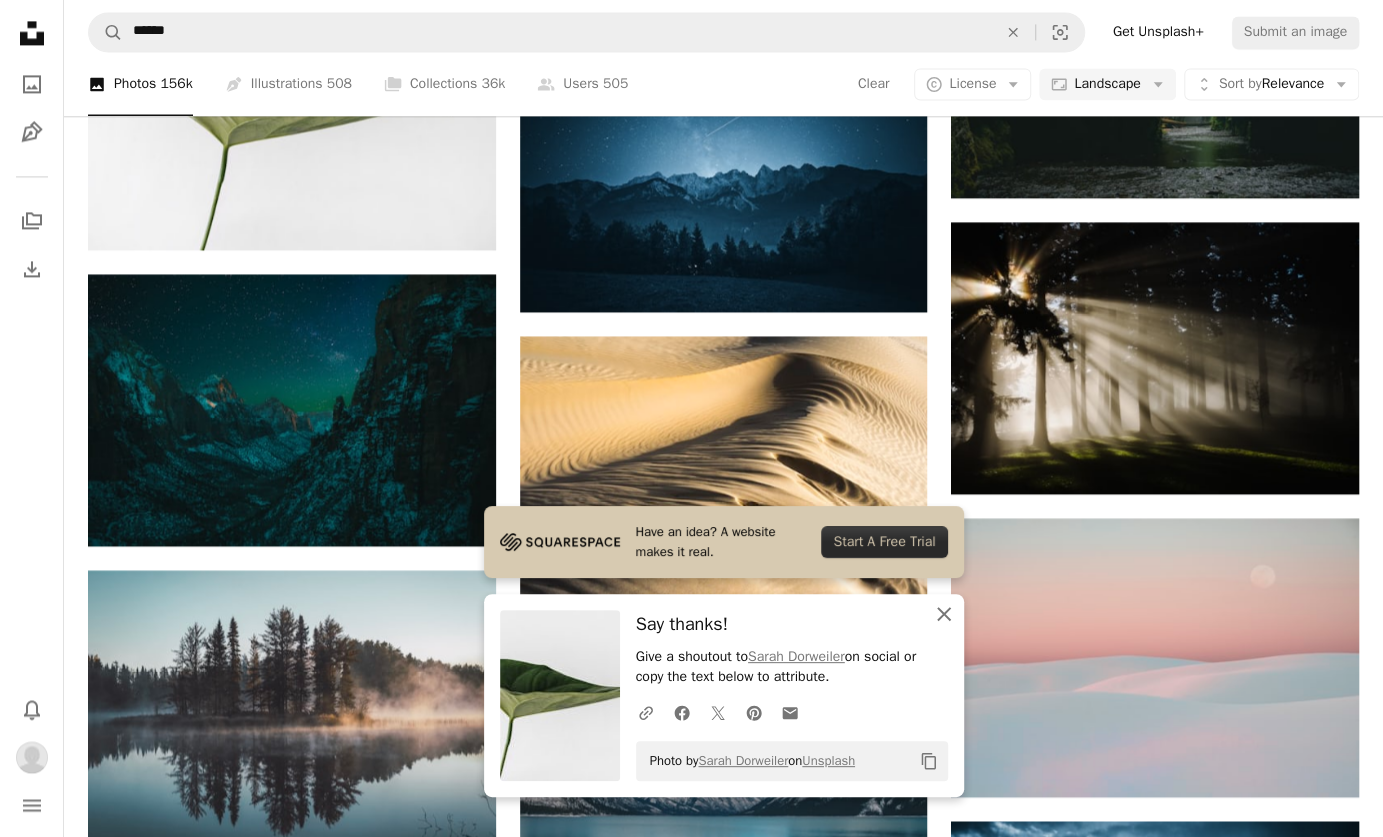 click 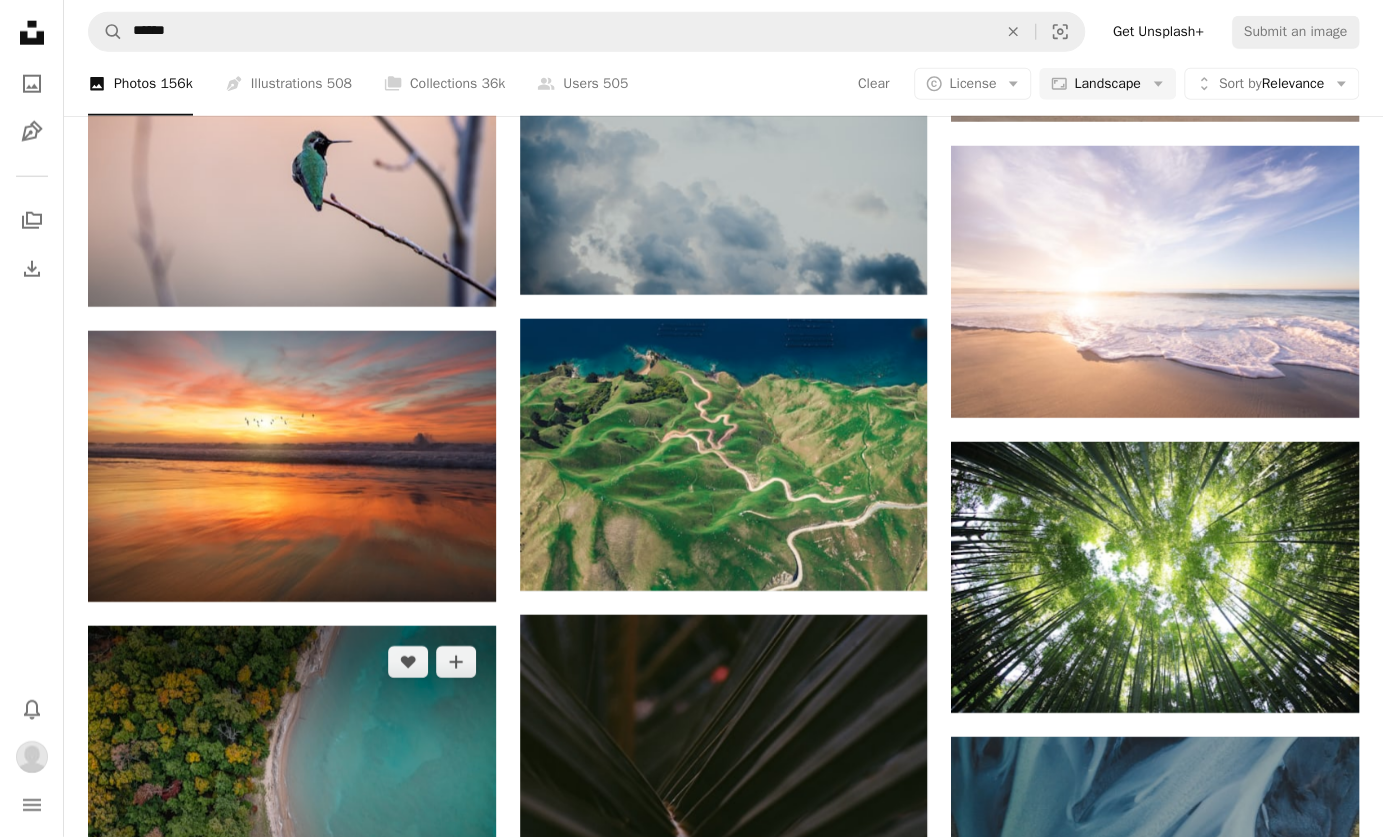 scroll, scrollTop: 27956, scrollLeft: 0, axis: vertical 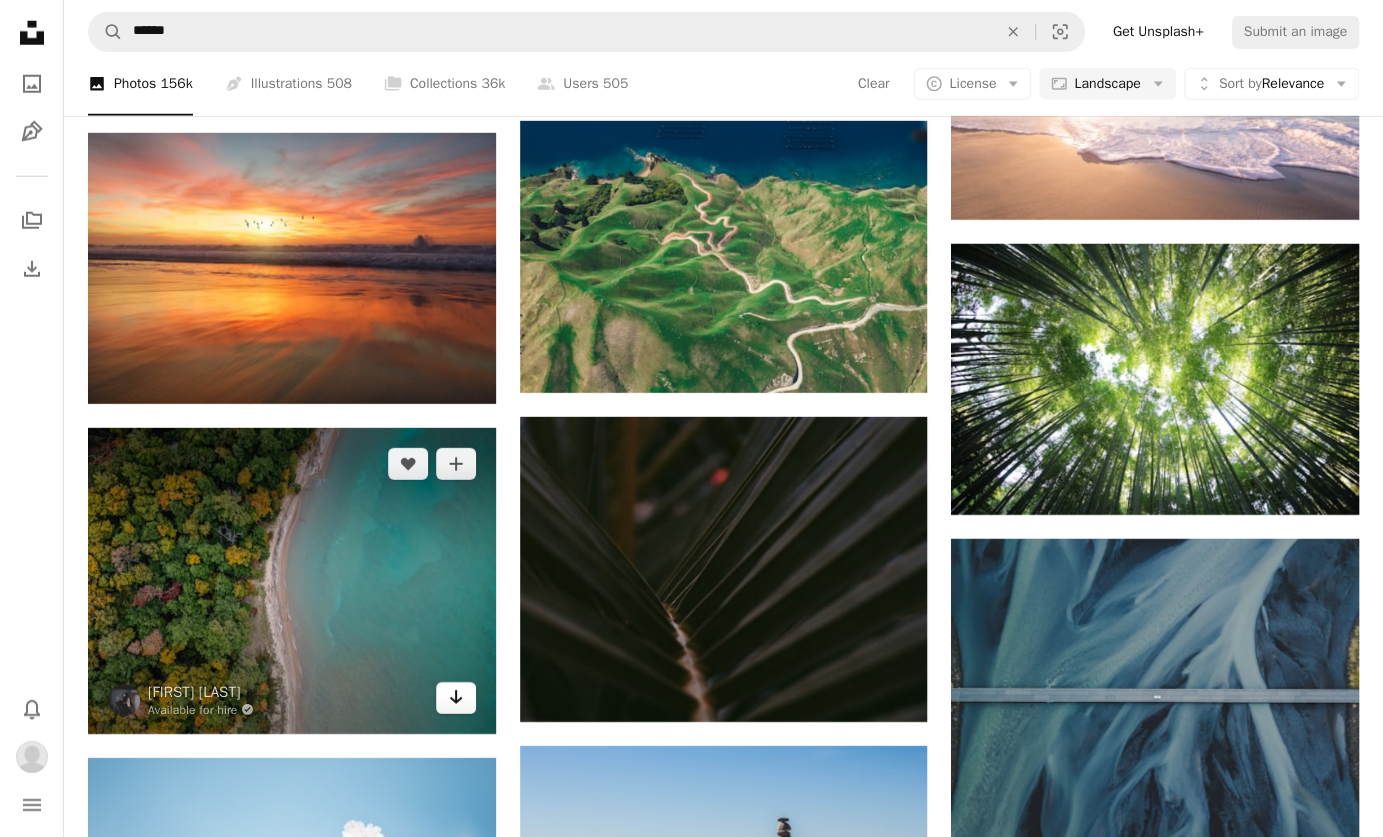 click on "Arrow pointing down" at bounding box center (456, 698) 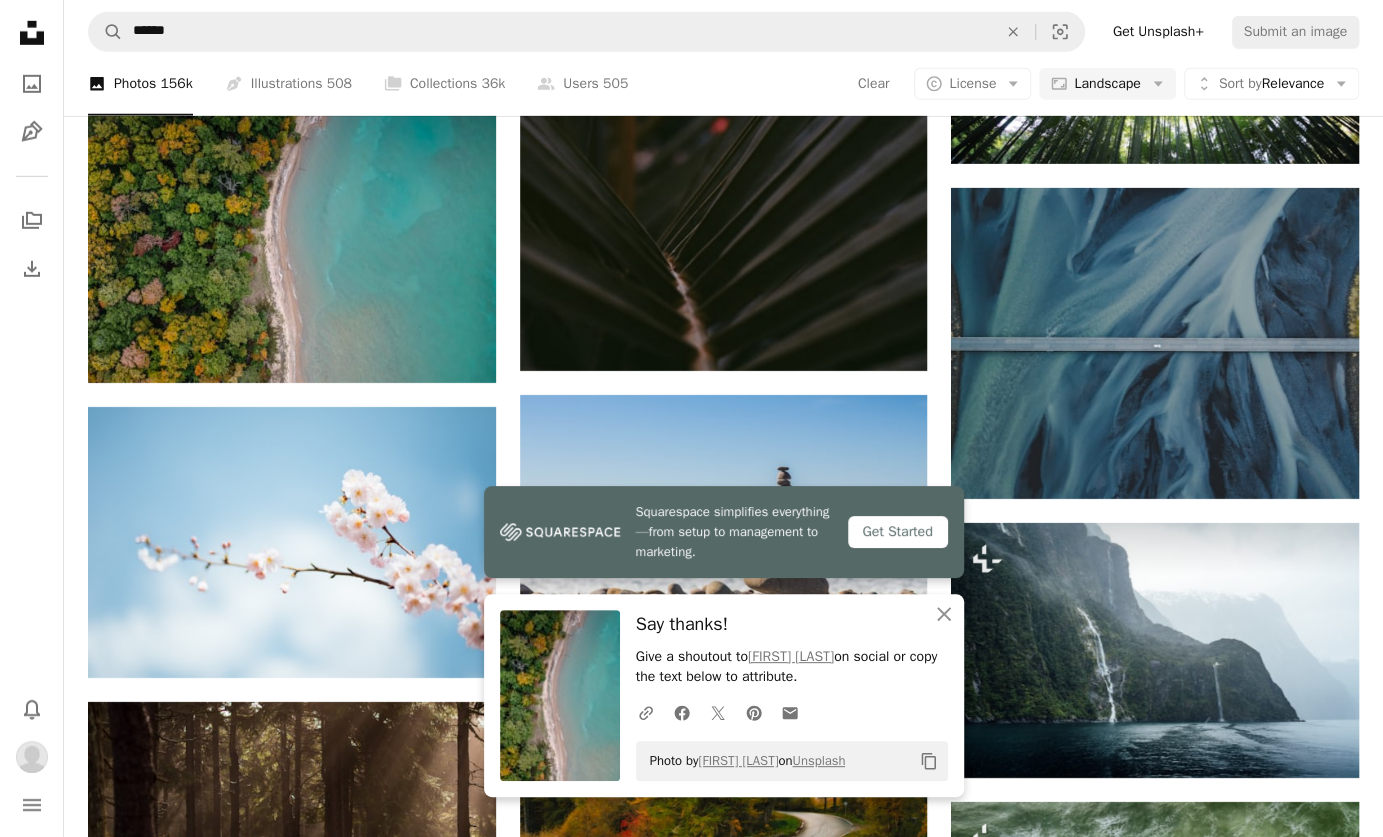 scroll, scrollTop: 28356, scrollLeft: 0, axis: vertical 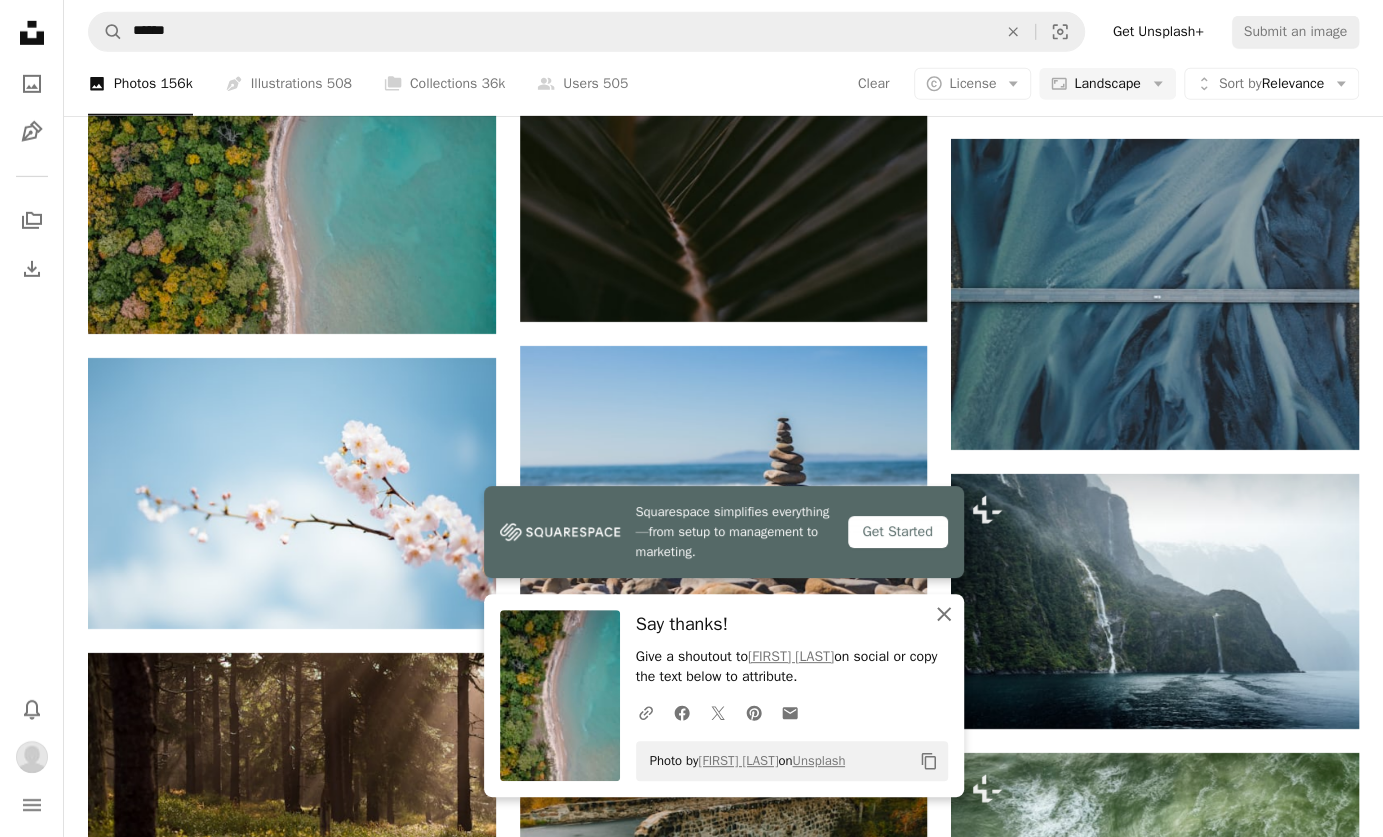 click 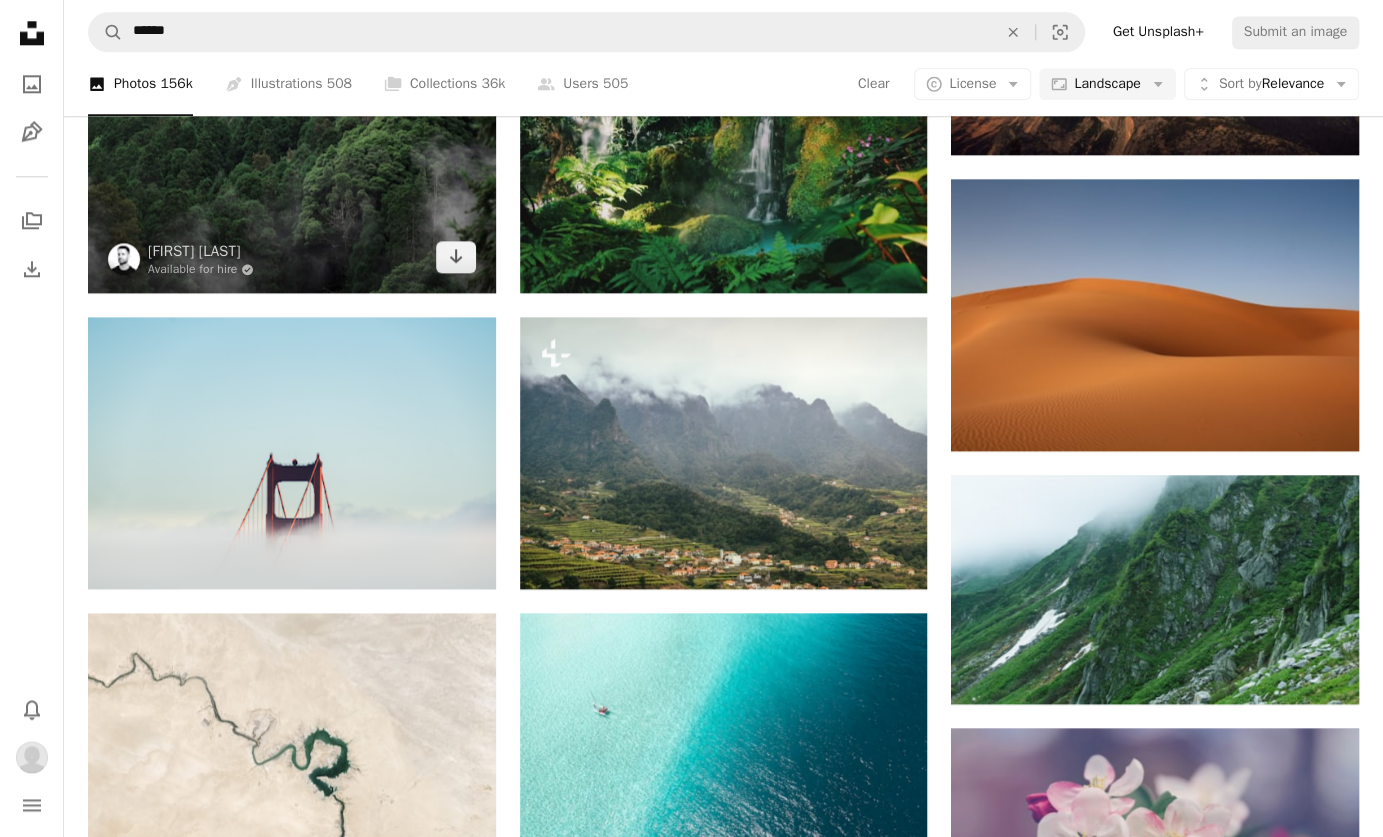 scroll, scrollTop: 63356, scrollLeft: 0, axis: vertical 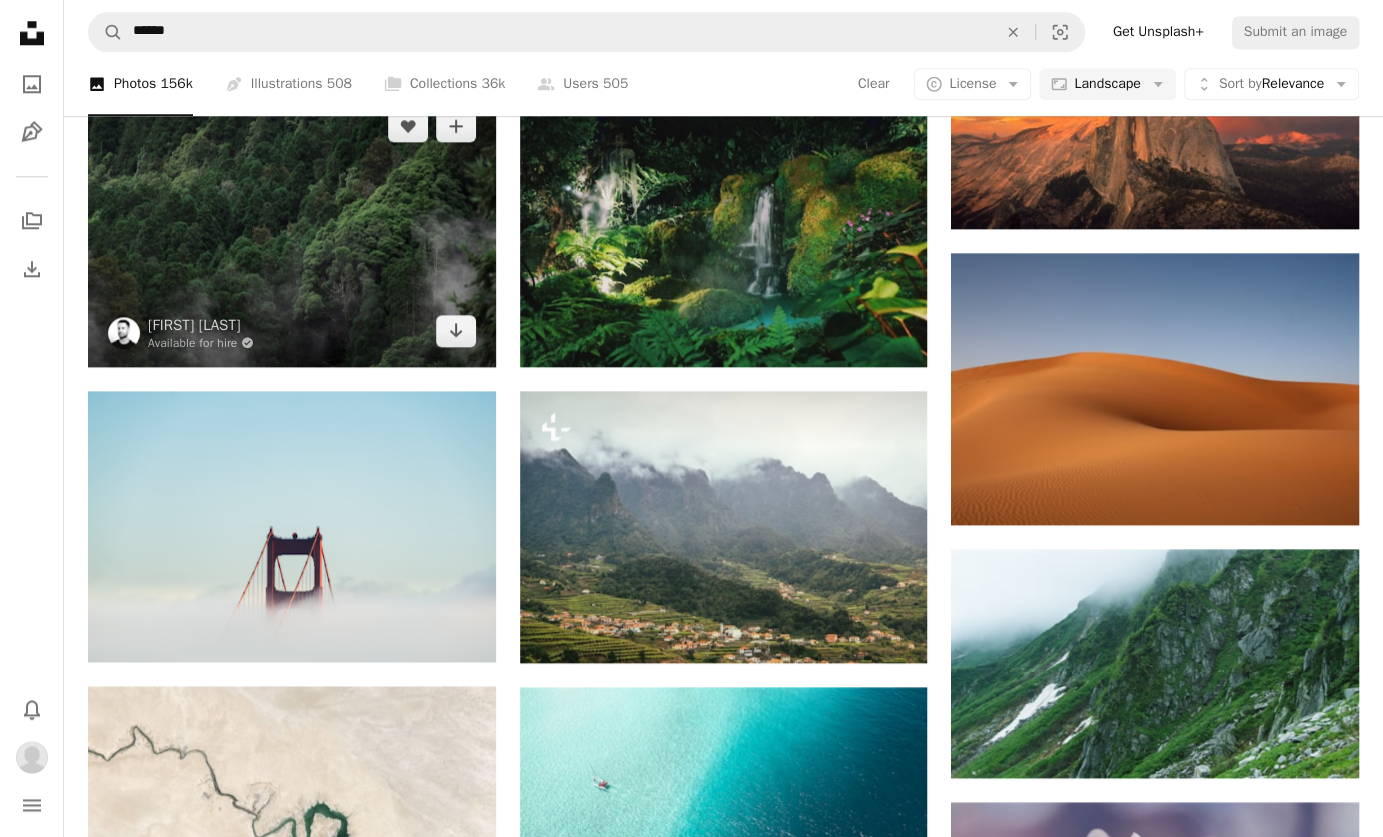 click at bounding box center (292, 228) 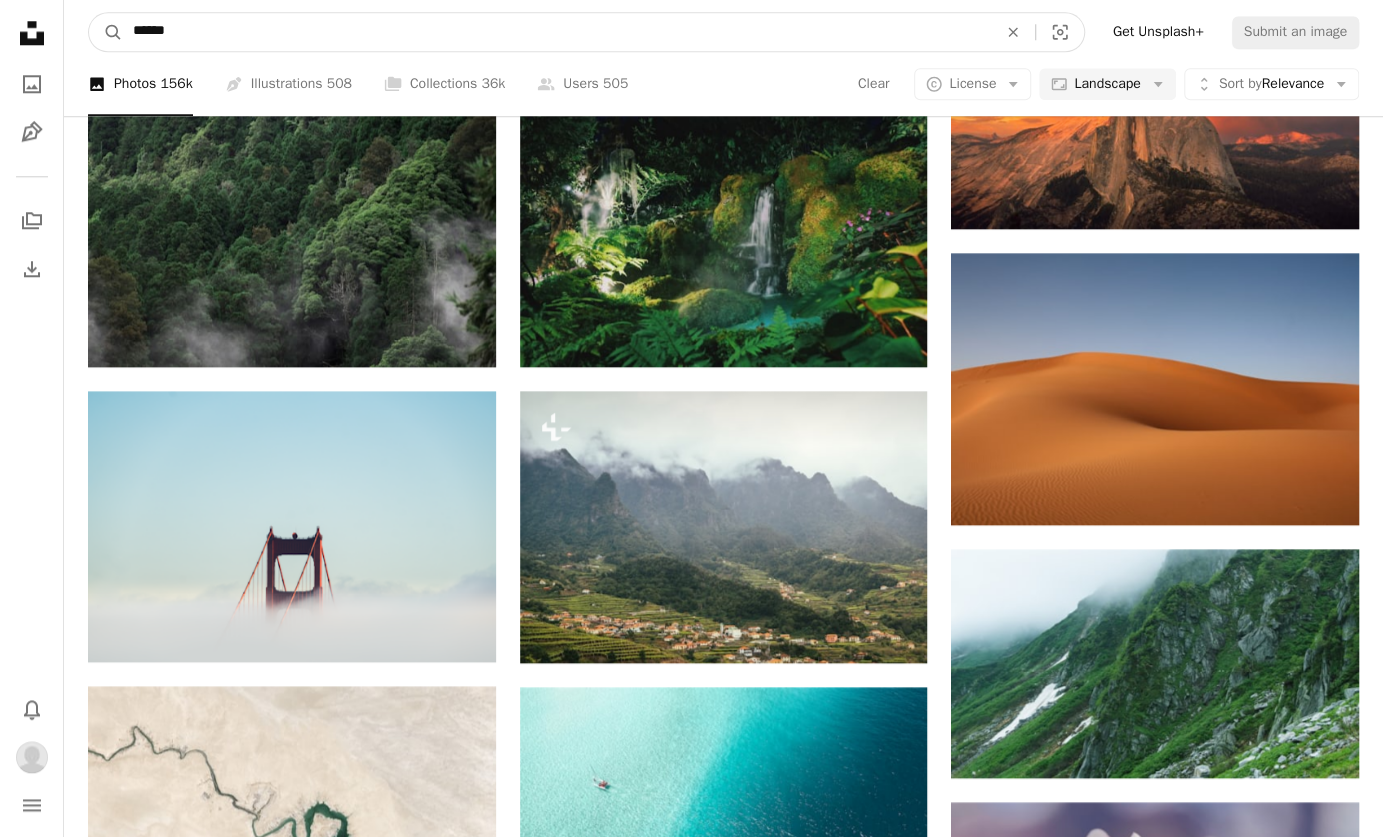 click on "******" at bounding box center (557, 32) 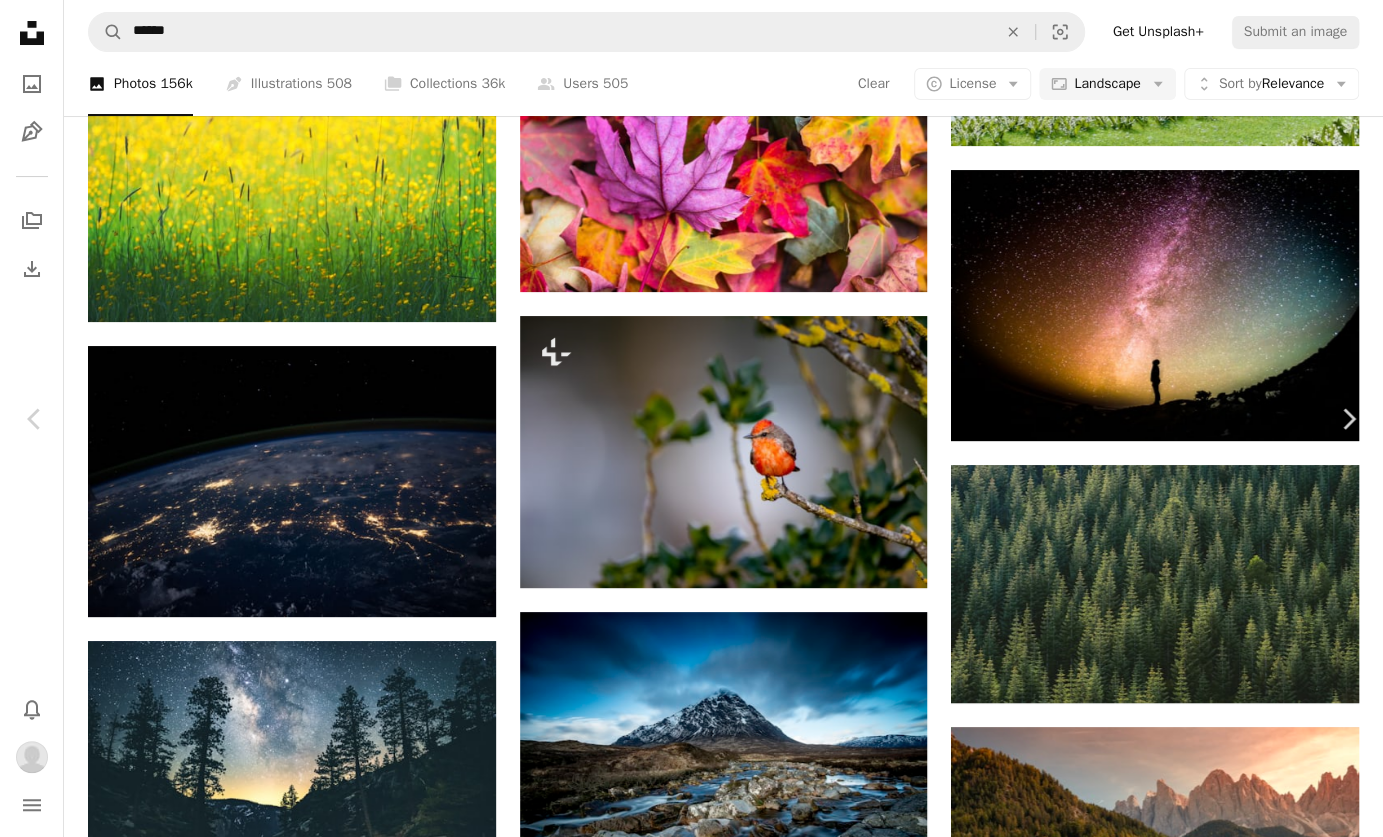 scroll, scrollTop: 61756, scrollLeft: 0, axis: vertical 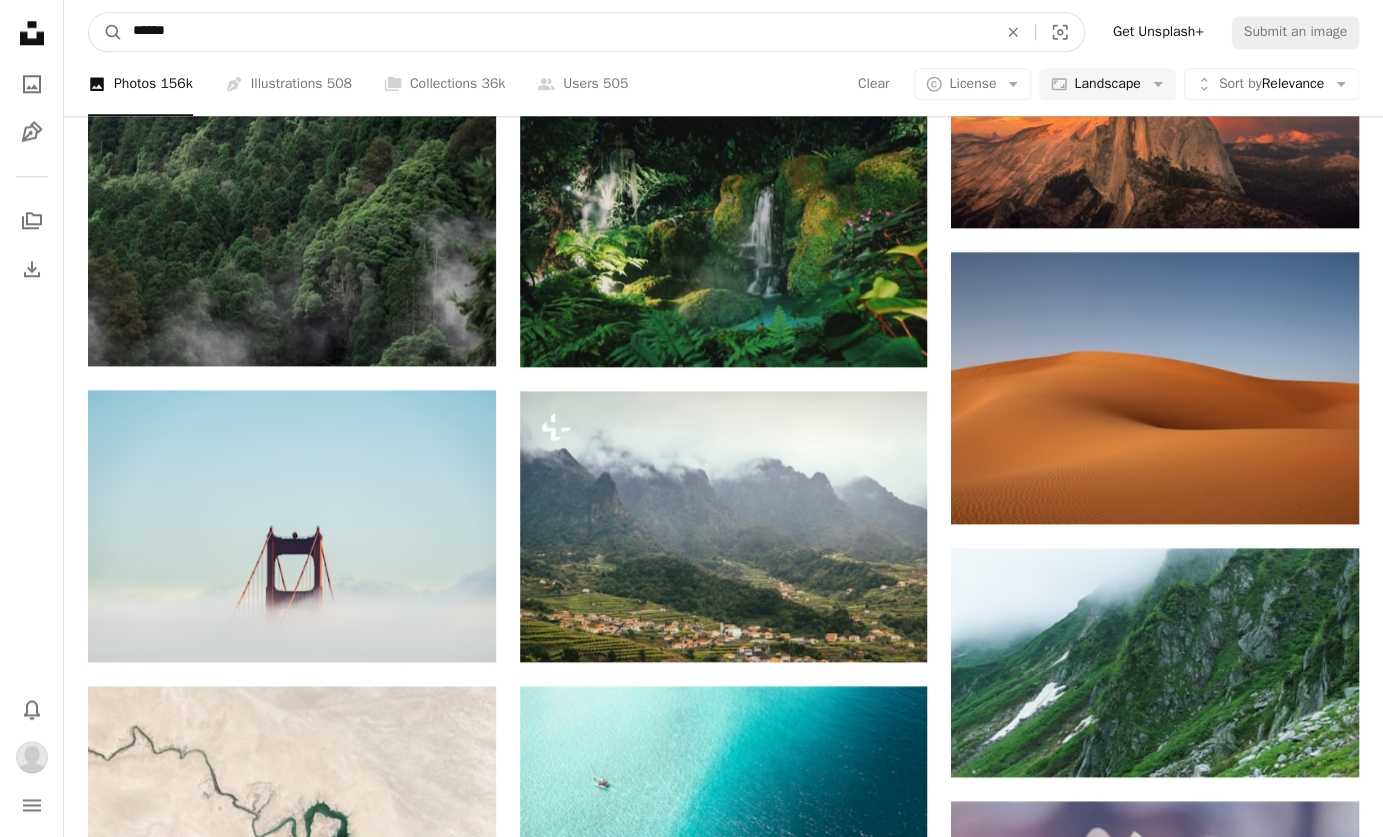 click on "******" at bounding box center [557, 32] 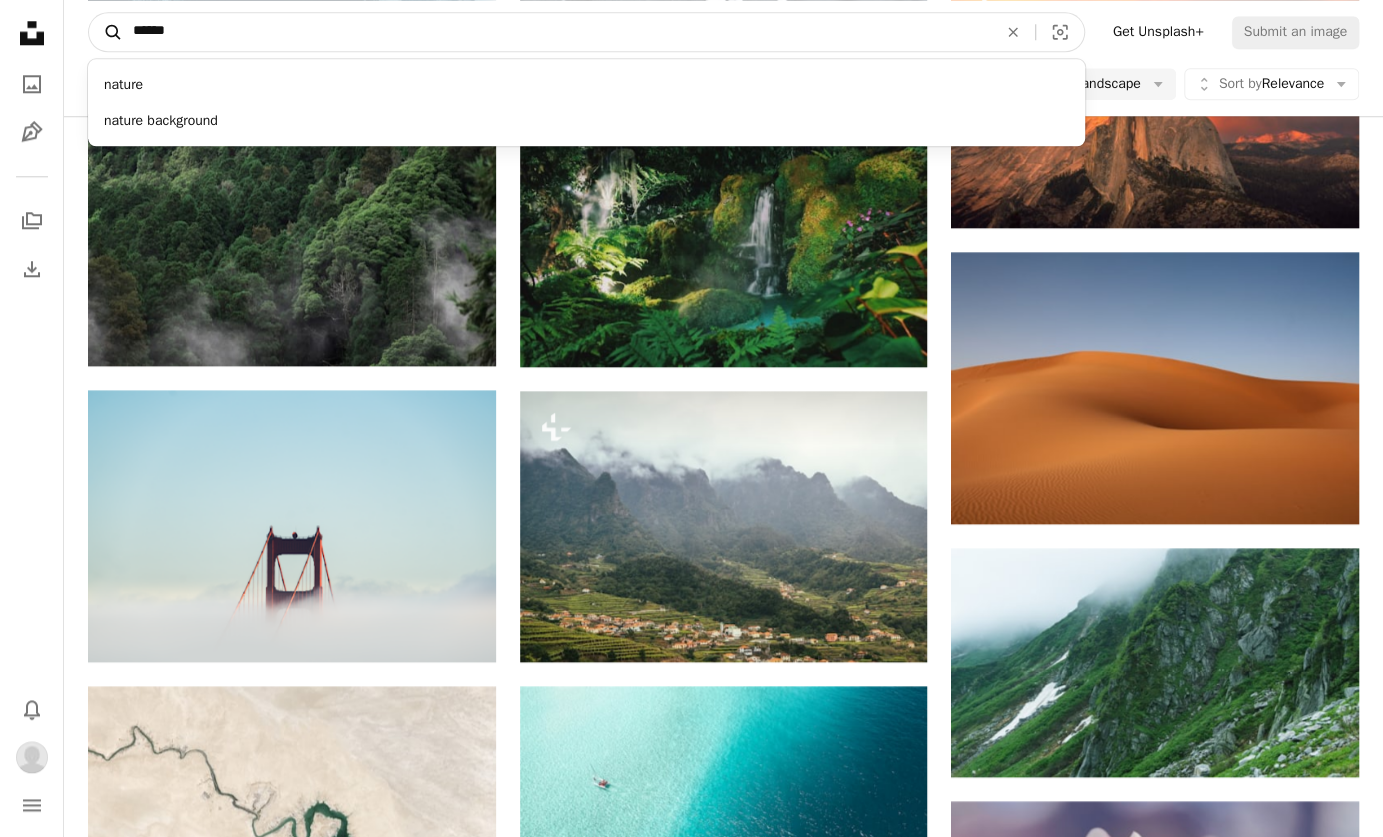 drag, startPoint x: 279, startPoint y: 29, endPoint x: 109, endPoint y: 30, distance: 170.00294 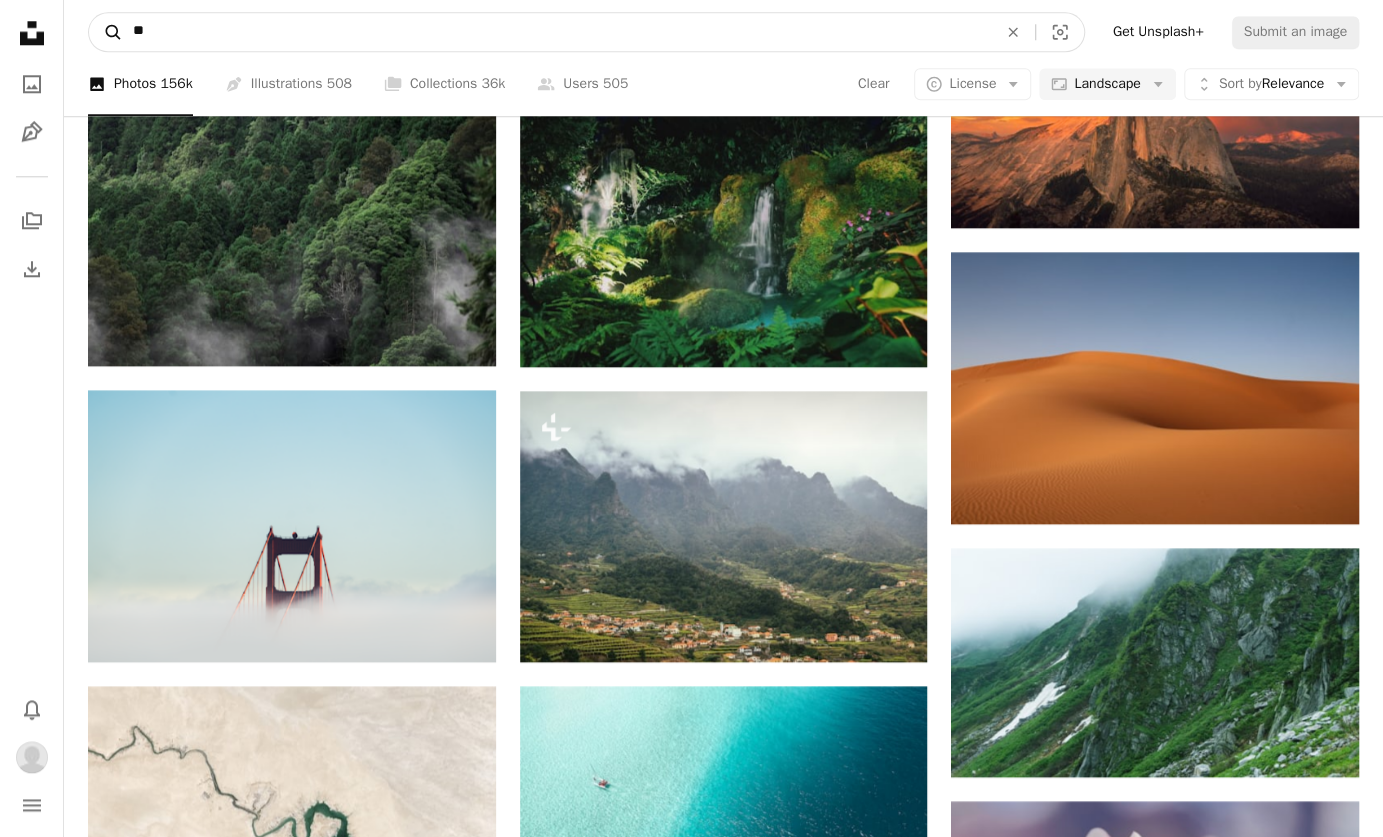 type on "*" 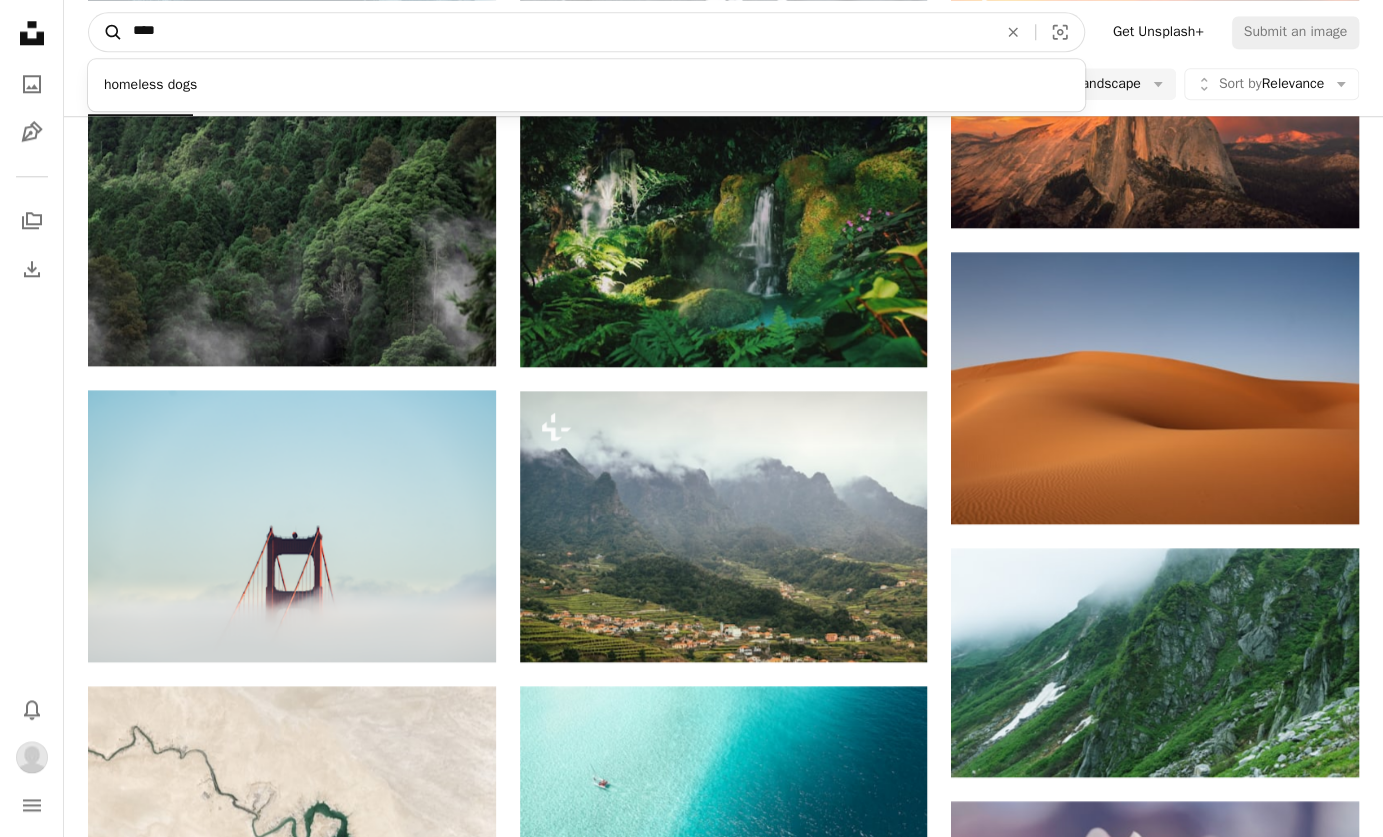 type on "****" 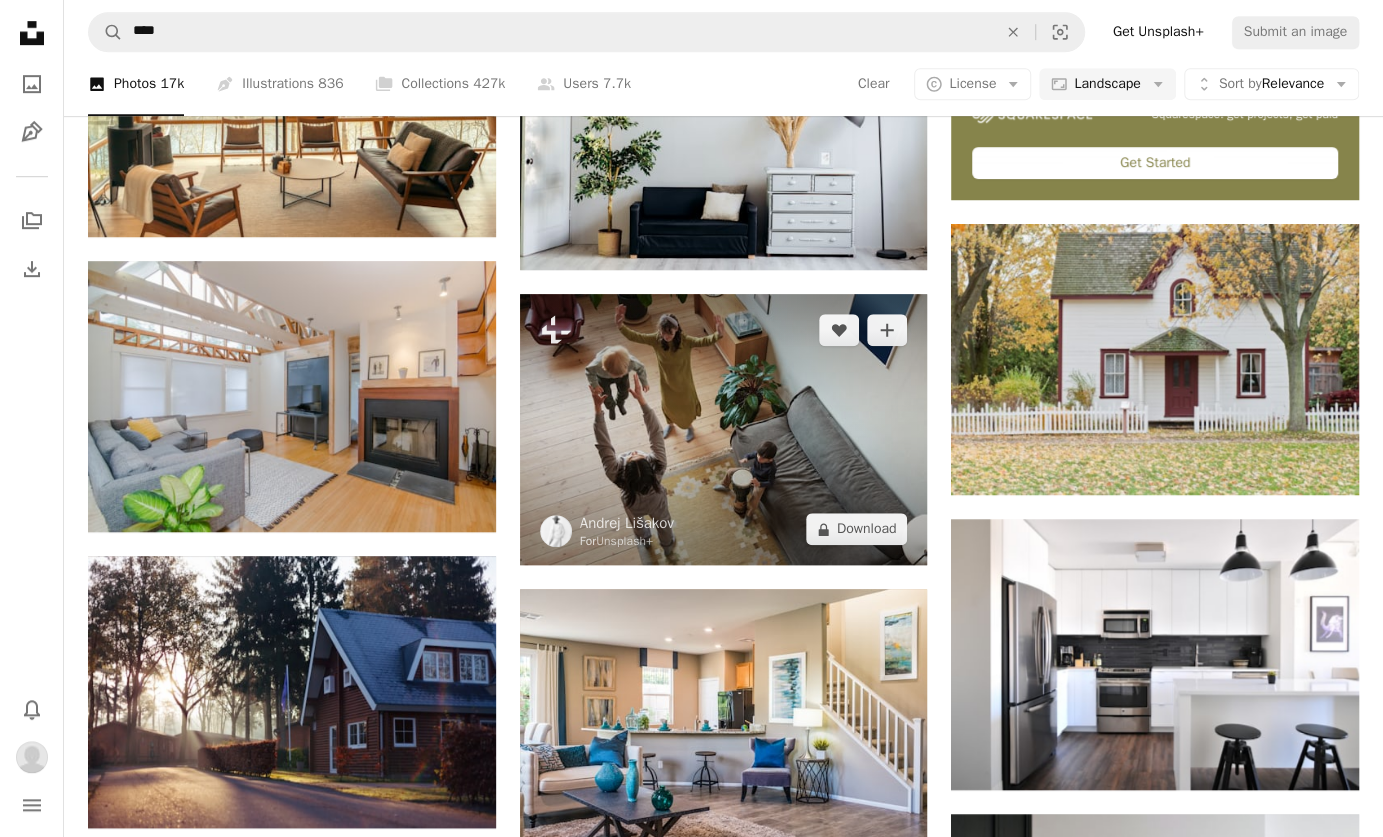scroll, scrollTop: 700, scrollLeft: 0, axis: vertical 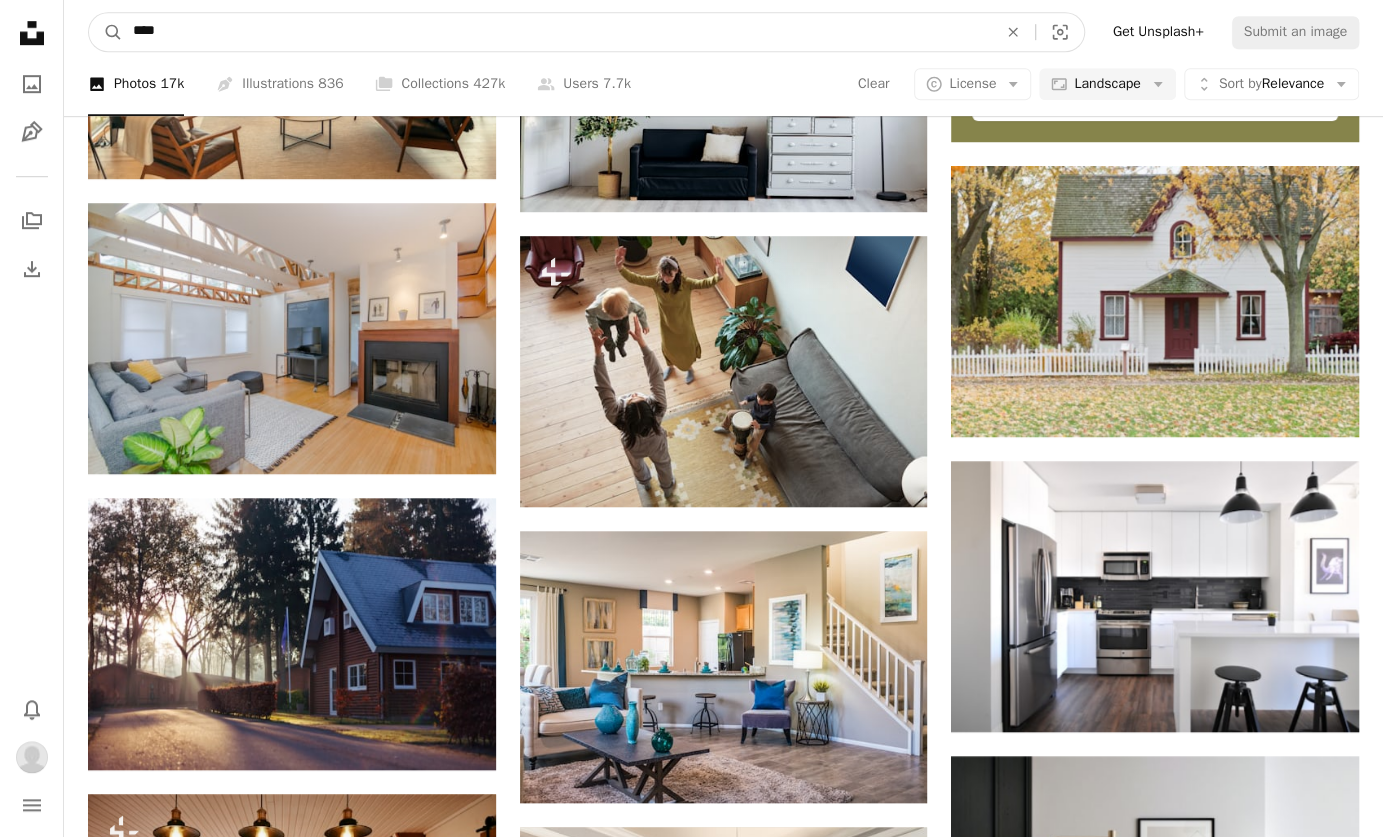 drag, startPoint x: 221, startPoint y: 38, endPoint x: 123, endPoint y: 47, distance: 98.4124 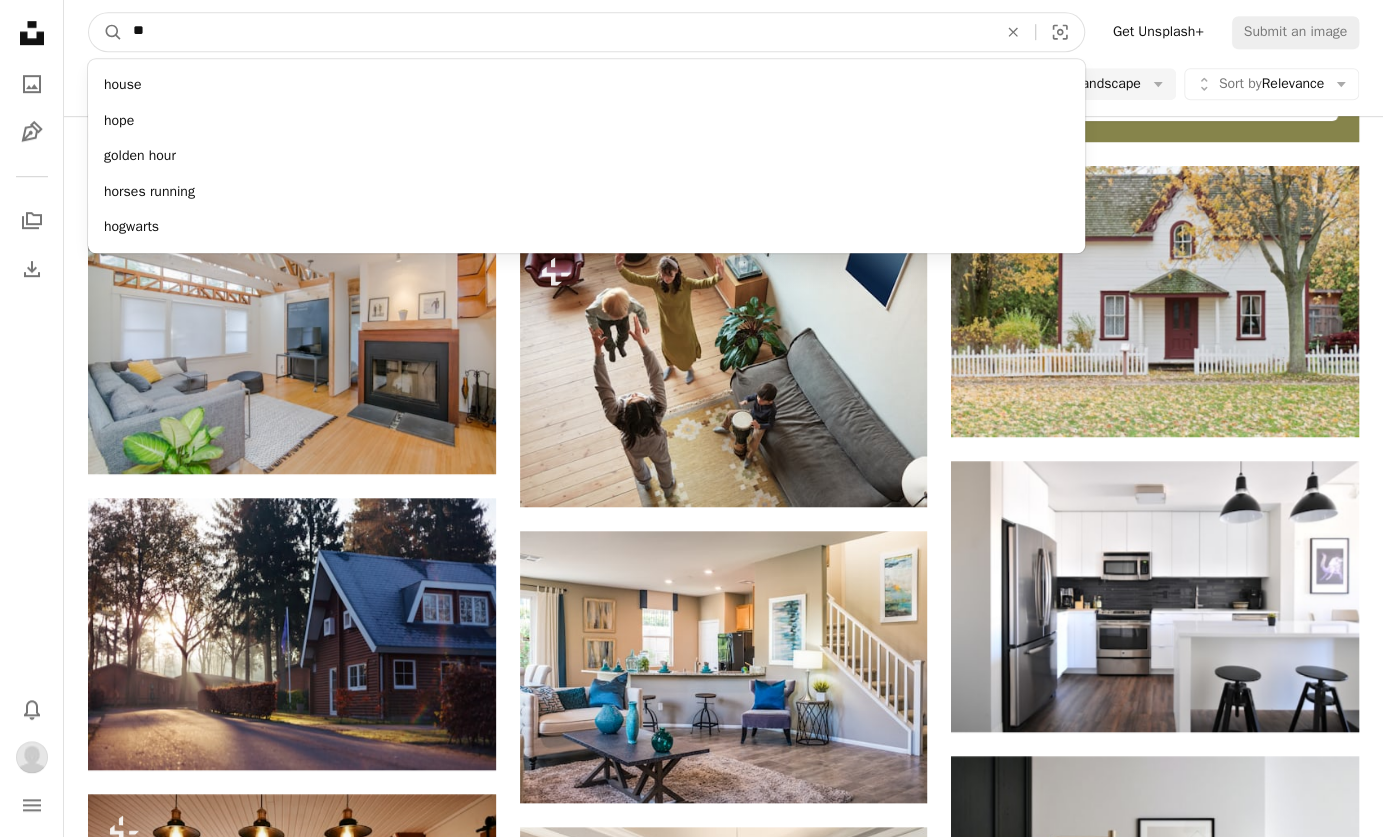 type on "*" 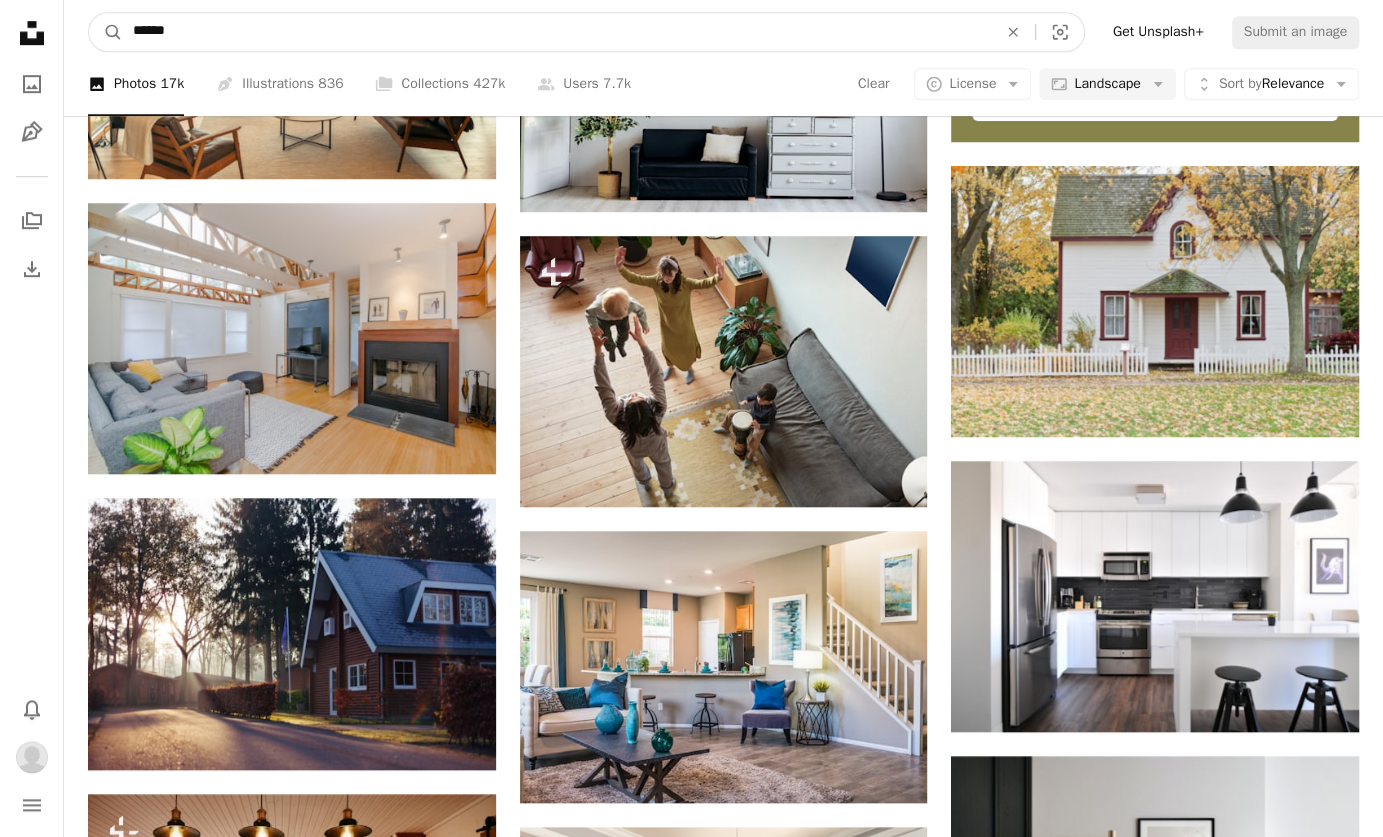 type on "******" 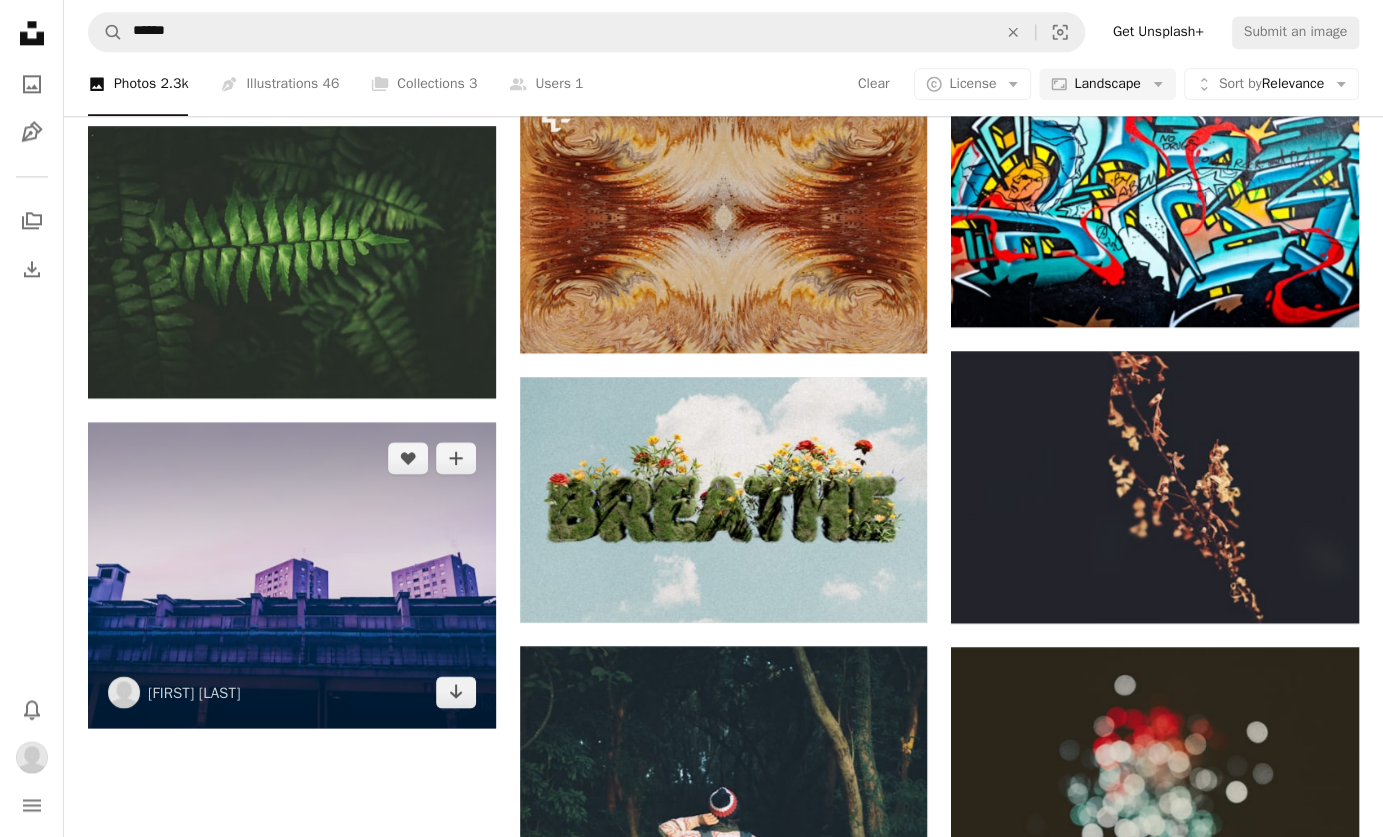 scroll, scrollTop: 1800, scrollLeft: 0, axis: vertical 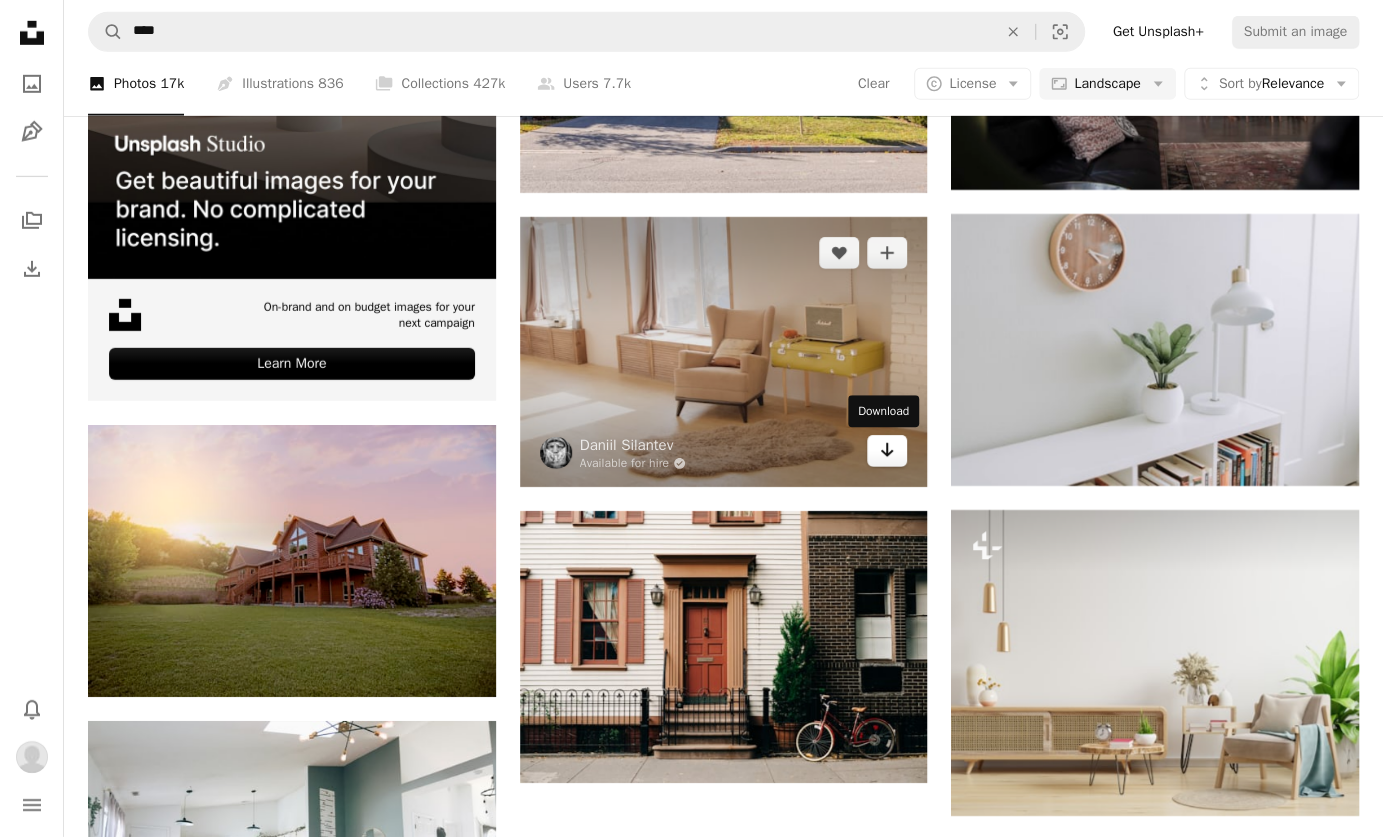 click on "Arrow pointing down" 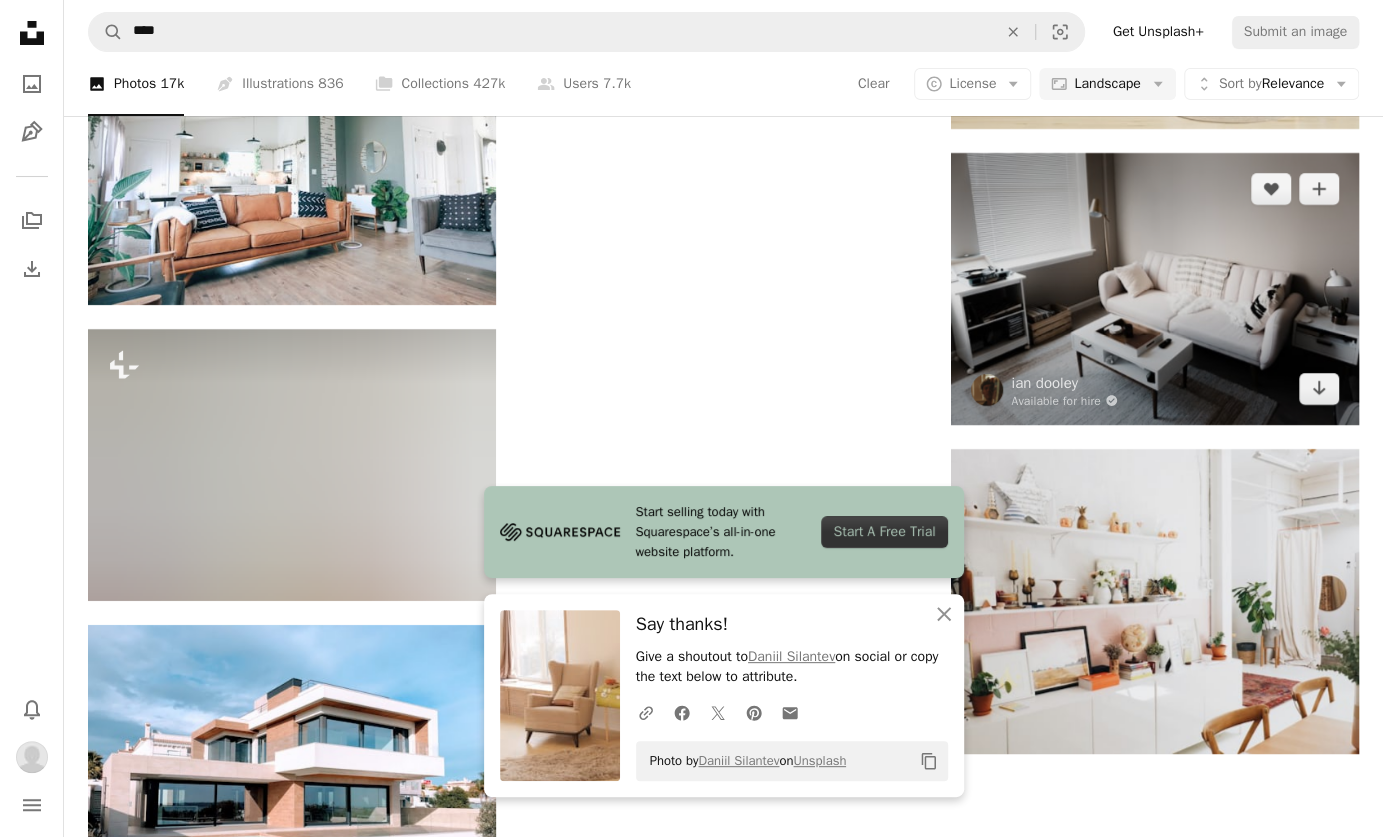 scroll, scrollTop: 4200, scrollLeft: 0, axis: vertical 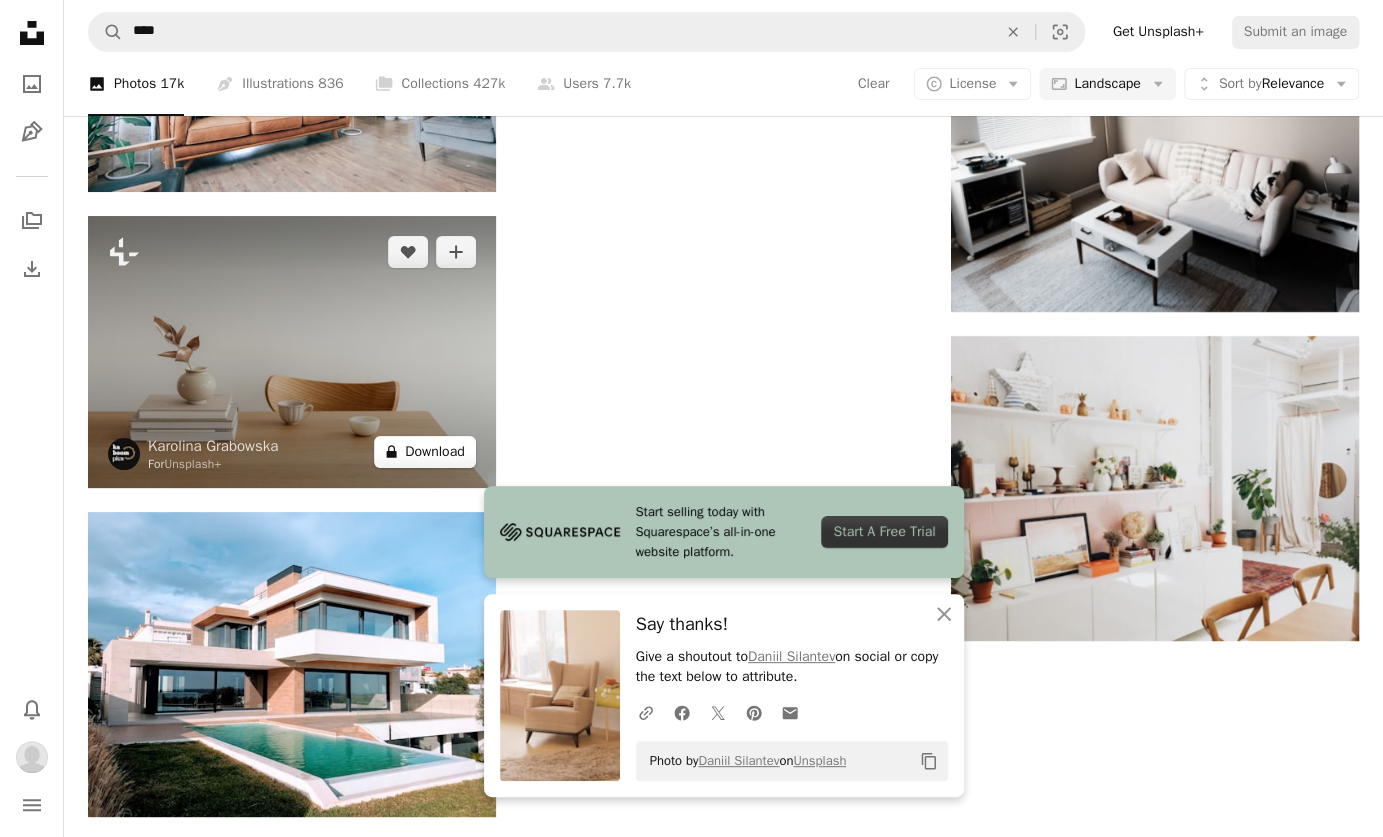 click on "A lock   Download" at bounding box center [425, 452] 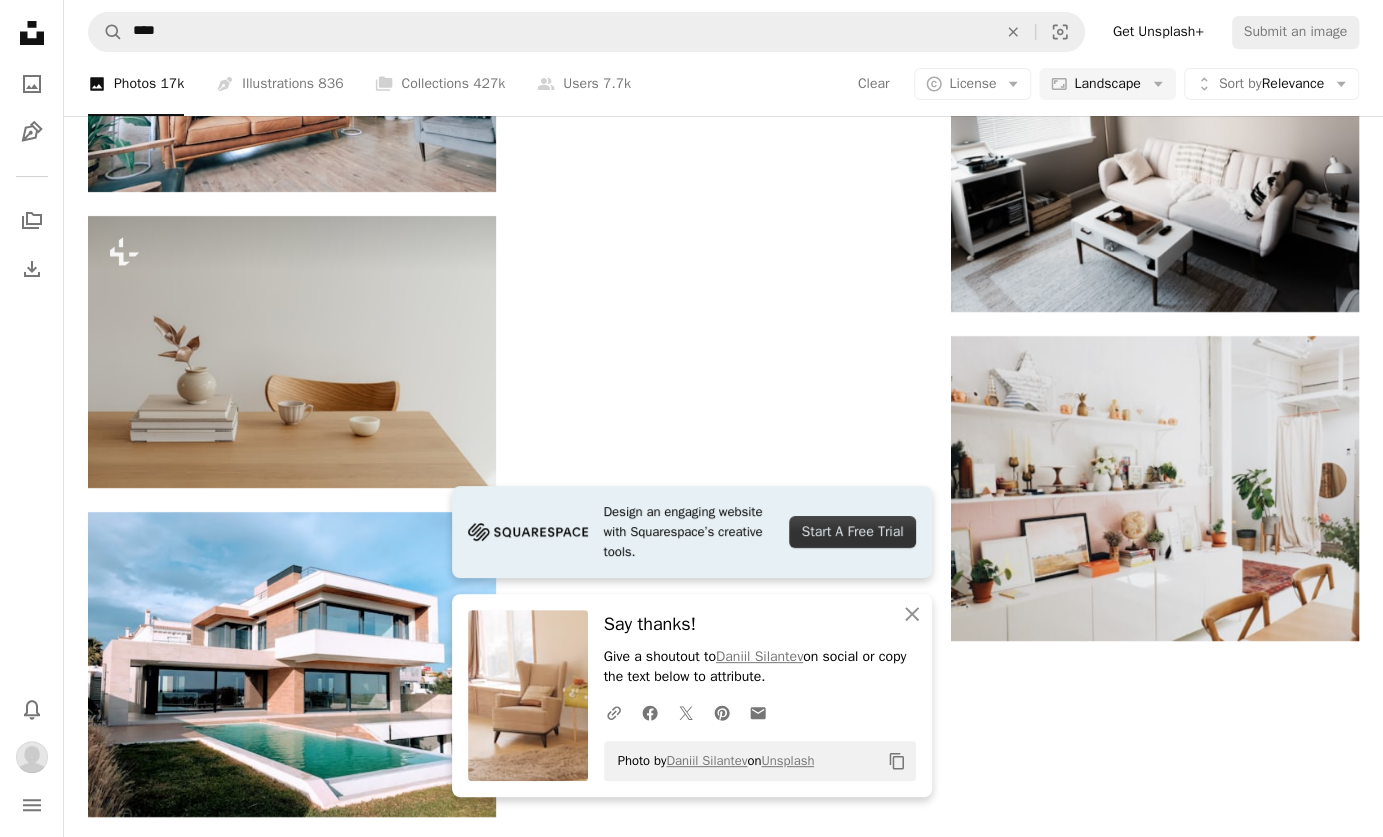 click on "An X shape Design an engaging website with Squarespace’s creative tools. Start A Free Trial An X shape Close Say thanks! Give a shoutout to [FIRST] [LAST] on social or copy the text below to attribute. A URL sharing icon (chains) Facebook icon X (formerly Twitter) icon Pinterest icon An envelope Photo by [FIRST] [LAST] on Unsplash
Copy content Premium, ready to use images. Get unlimited access. A plus sign Members-only content added monthly A plus sign Unlimited royalty-free downloads A plus sign Image cropping and background removal  New A plus sign Enhanced legal protections yearly 66%  off monthly $12   $4 USD per month * Get  Unsplash+ * When paid annually, billed upfront  $48 Taxes where applicable. Renews automatically. Cancel anytime." at bounding box center [691, 2293] 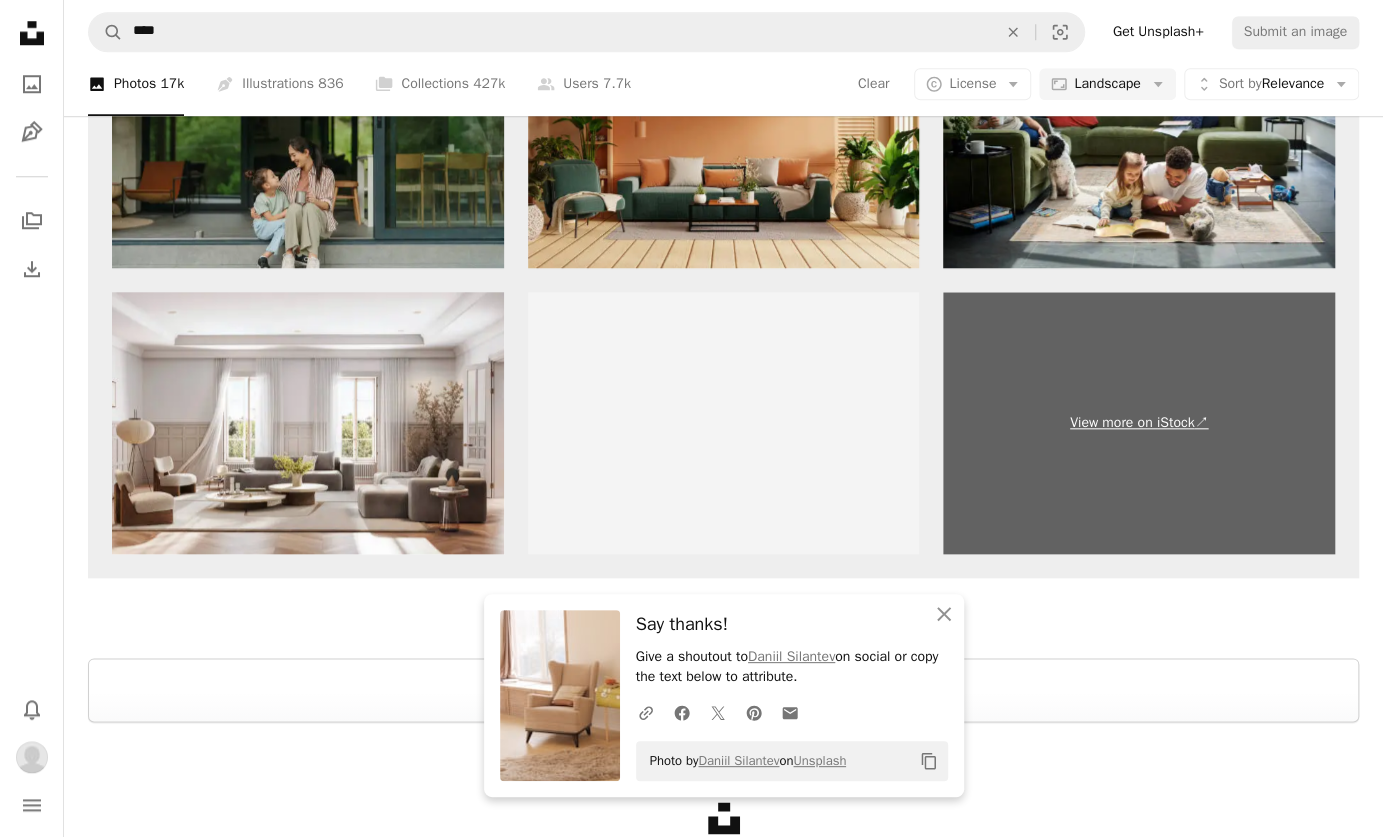 scroll, scrollTop: 5237, scrollLeft: 0, axis: vertical 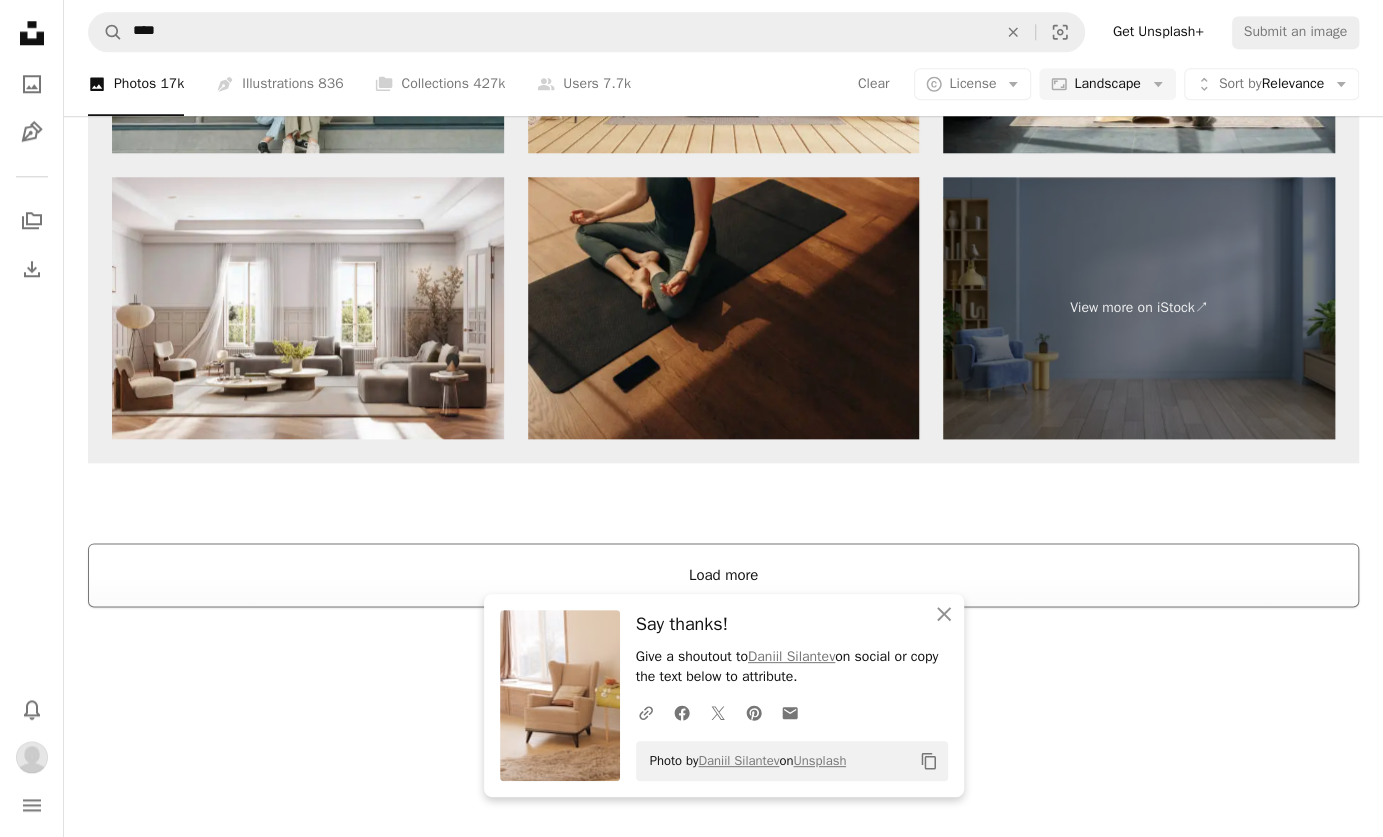 click on "Load more" at bounding box center (723, 575) 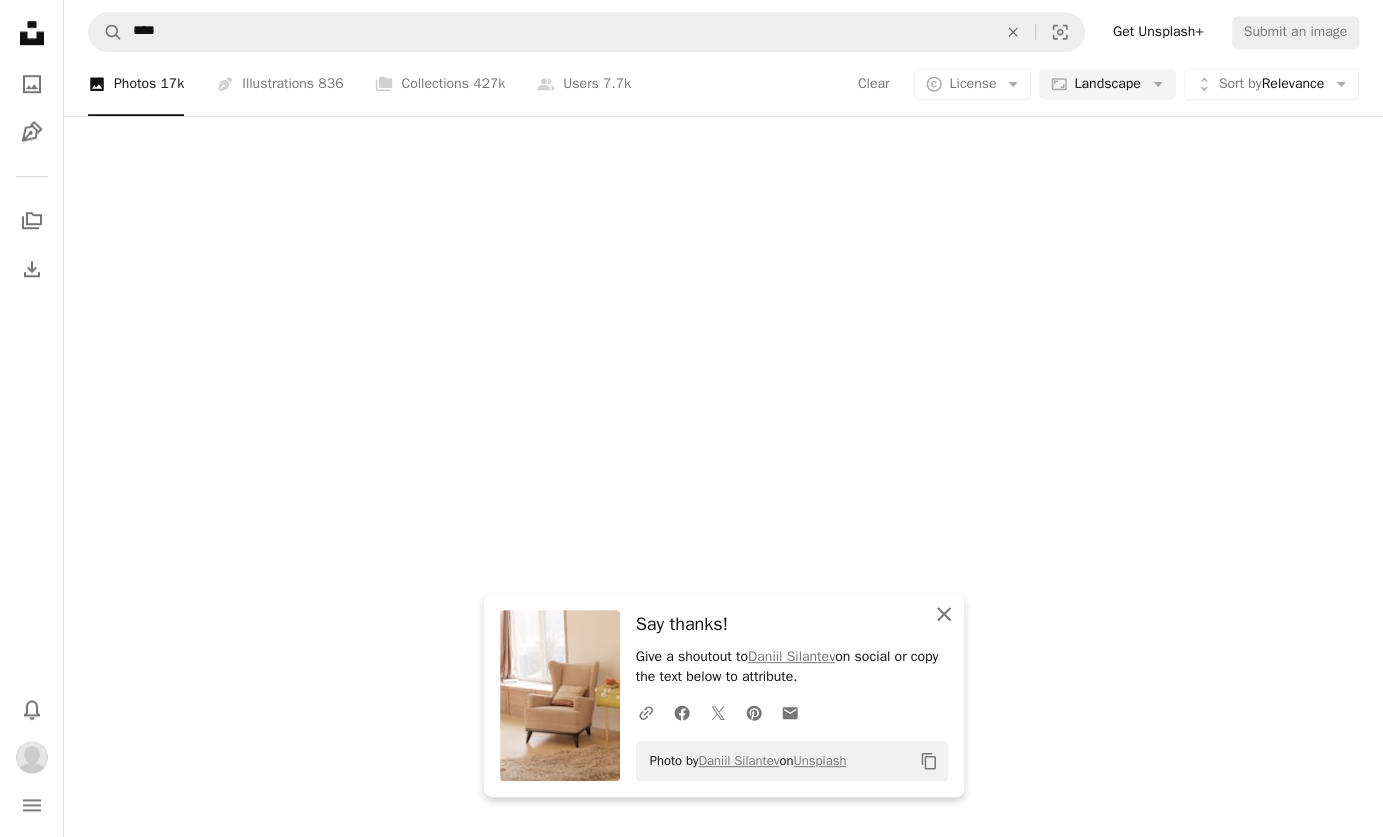 click on "An X shape" 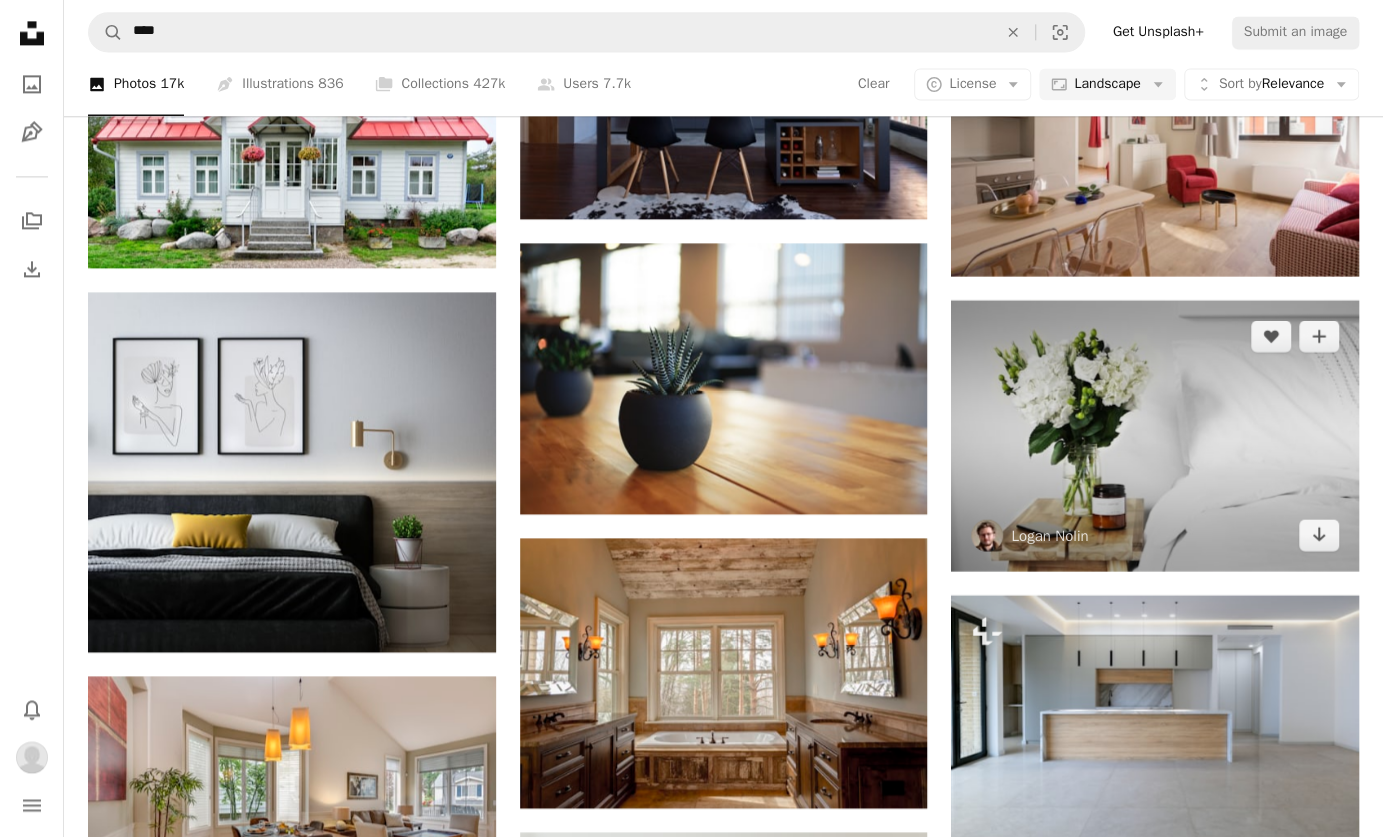 scroll, scrollTop: 10337, scrollLeft: 0, axis: vertical 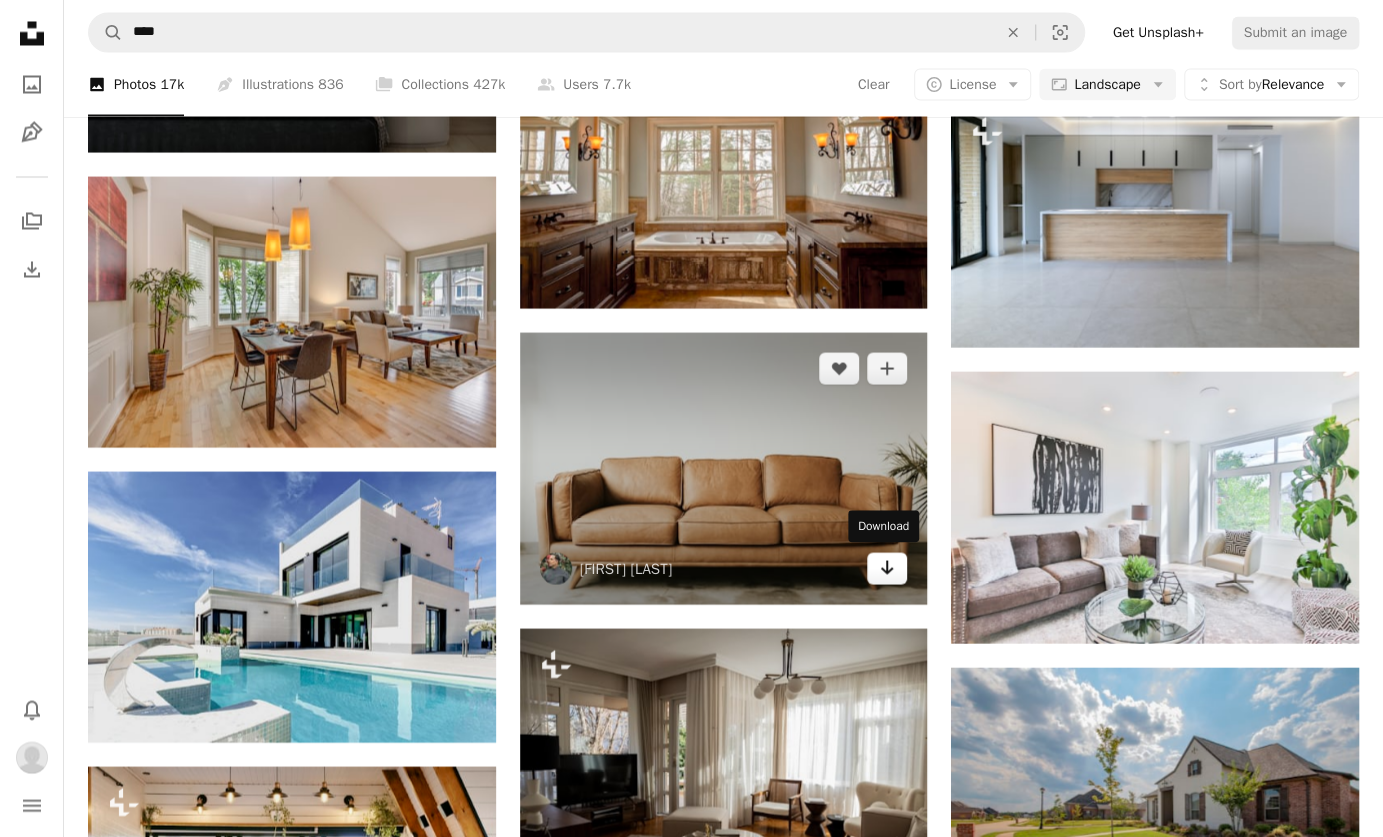 click 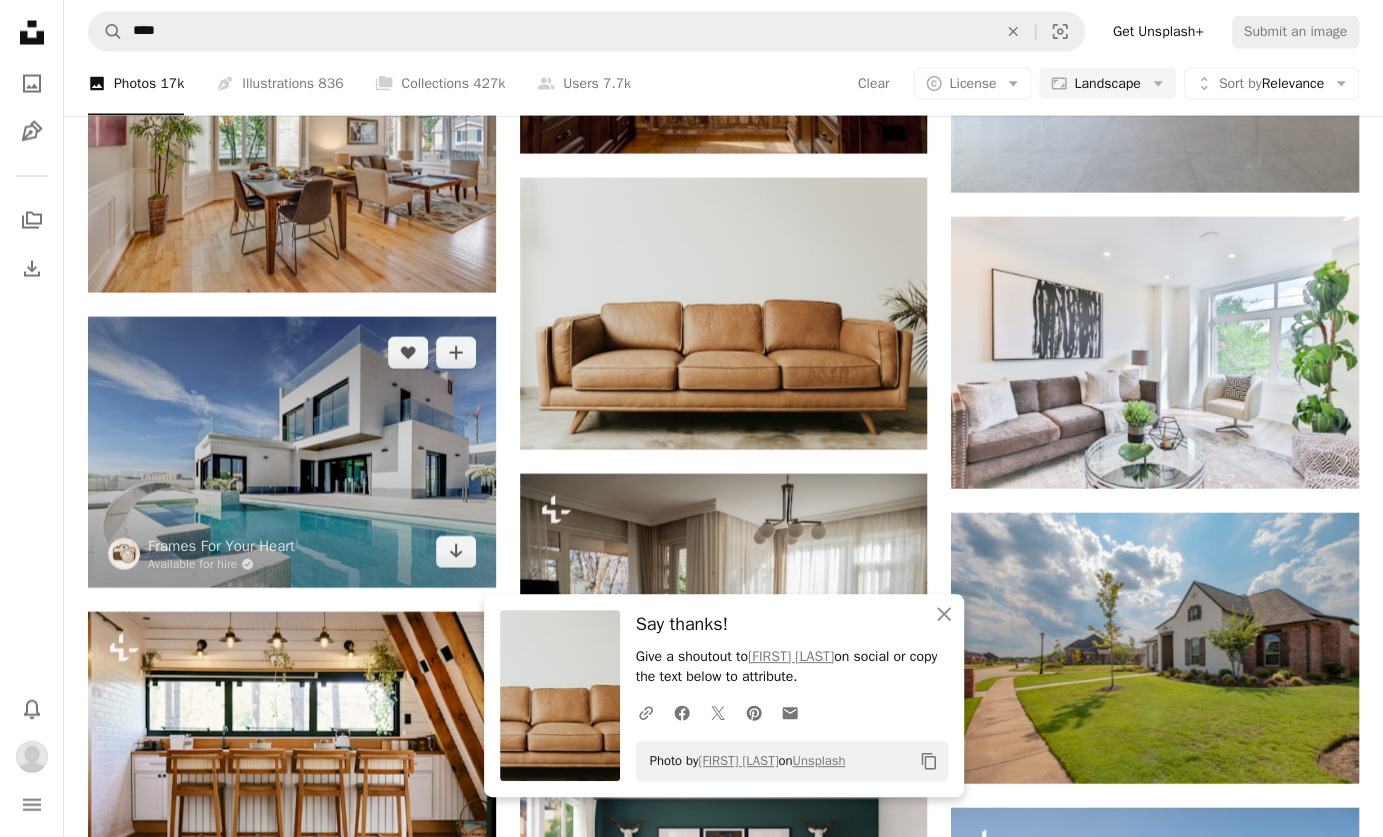 scroll, scrollTop: 10837, scrollLeft: 0, axis: vertical 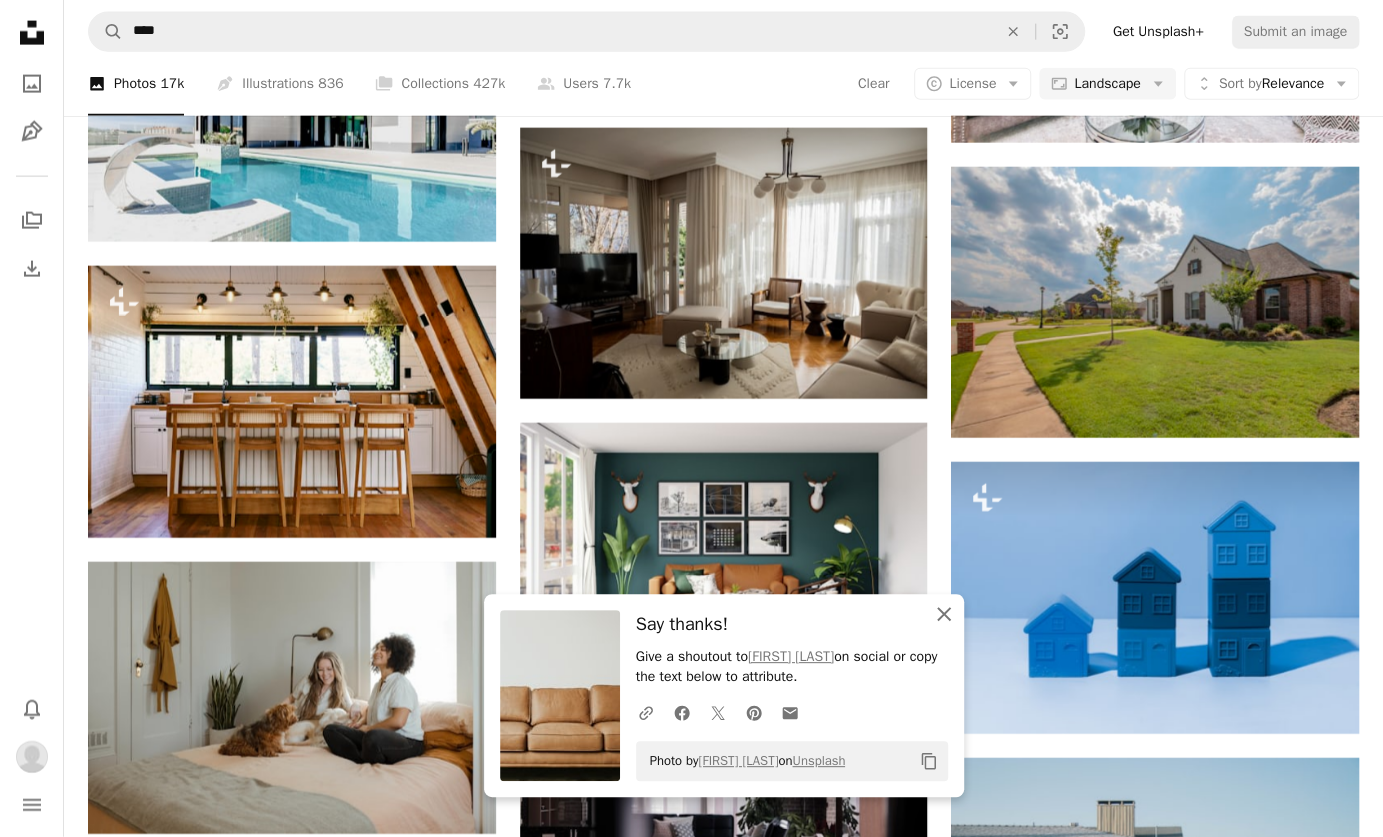 click 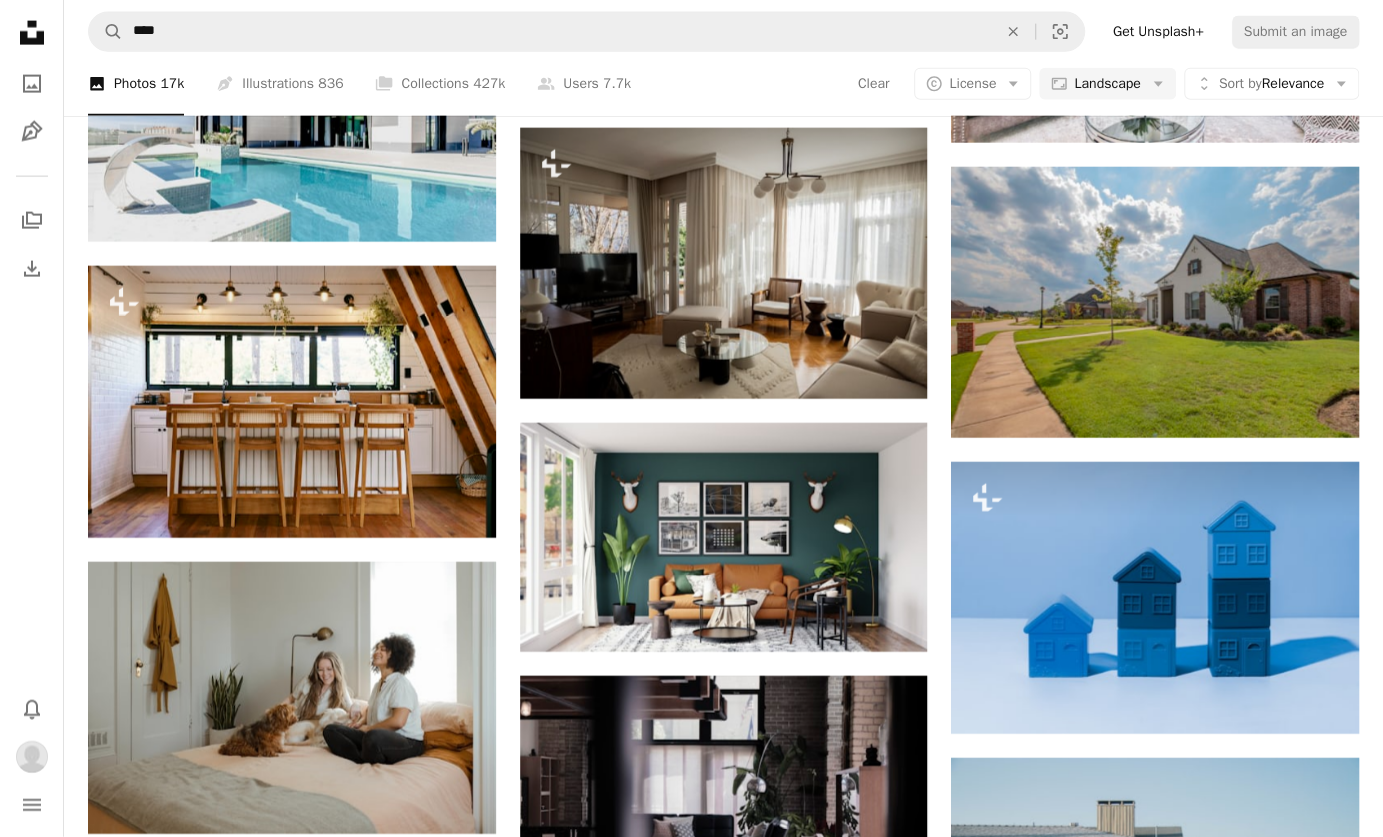 click on "An X shape" 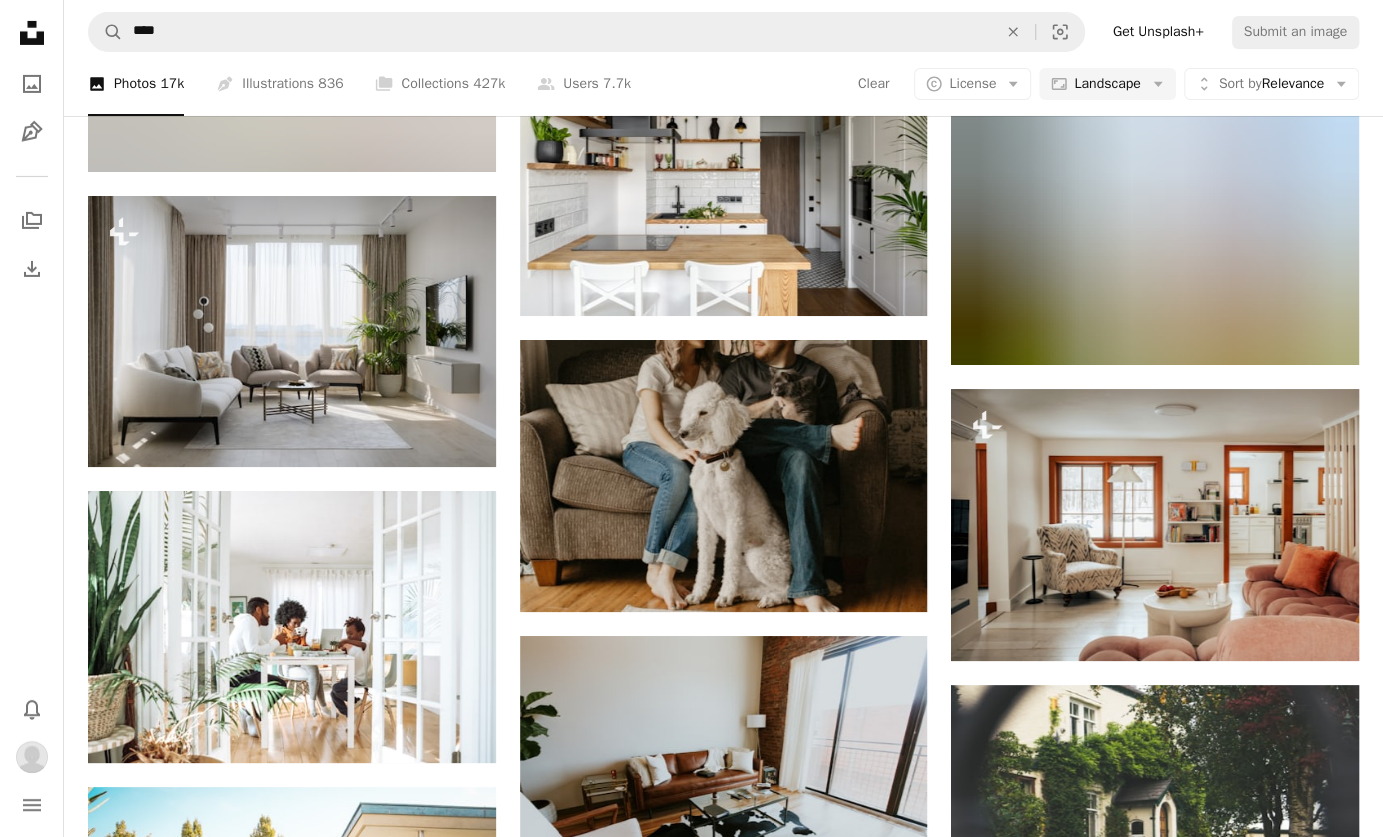 scroll, scrollTop: 12237, scrollLeft: 0, axis: vertical 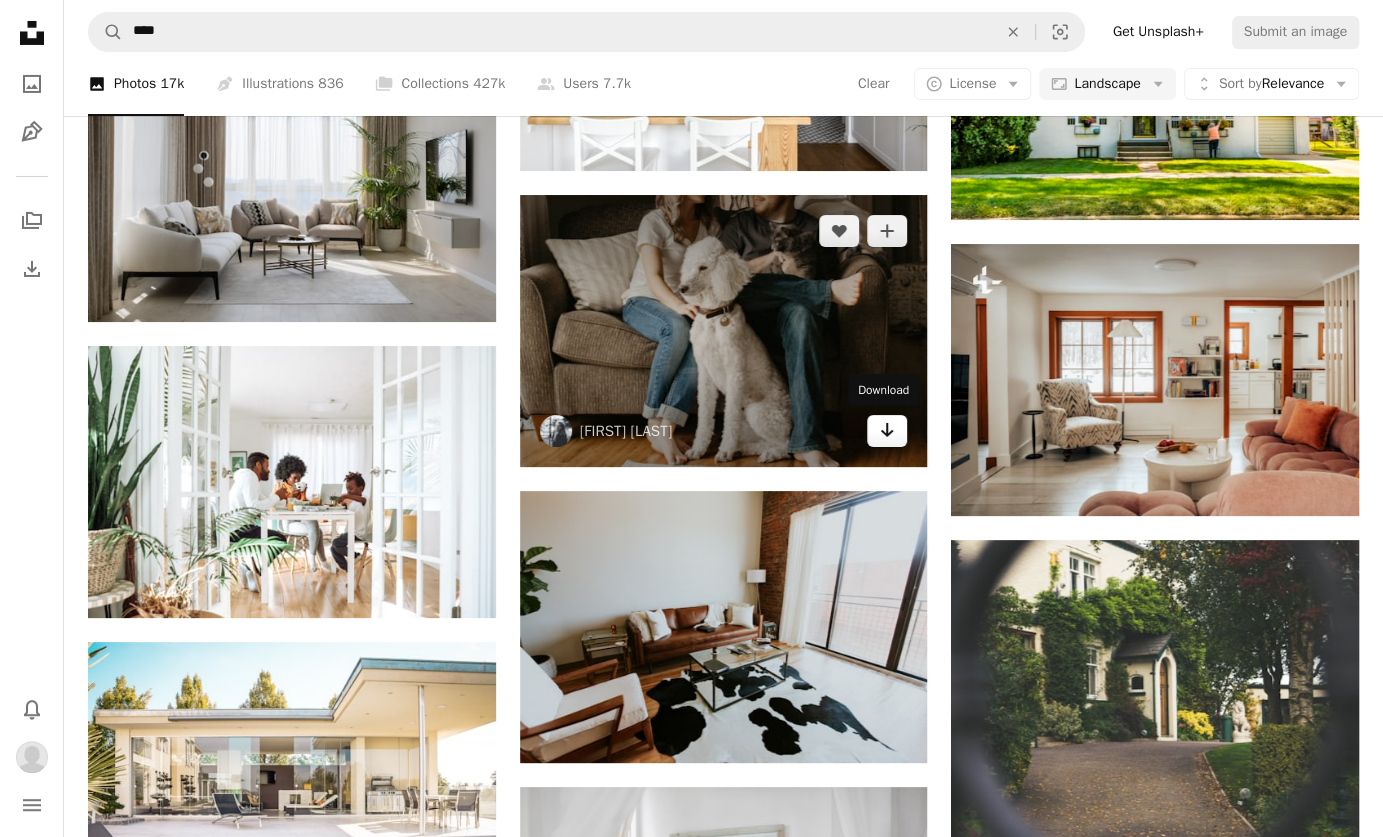 click on "Arrow pointing down" 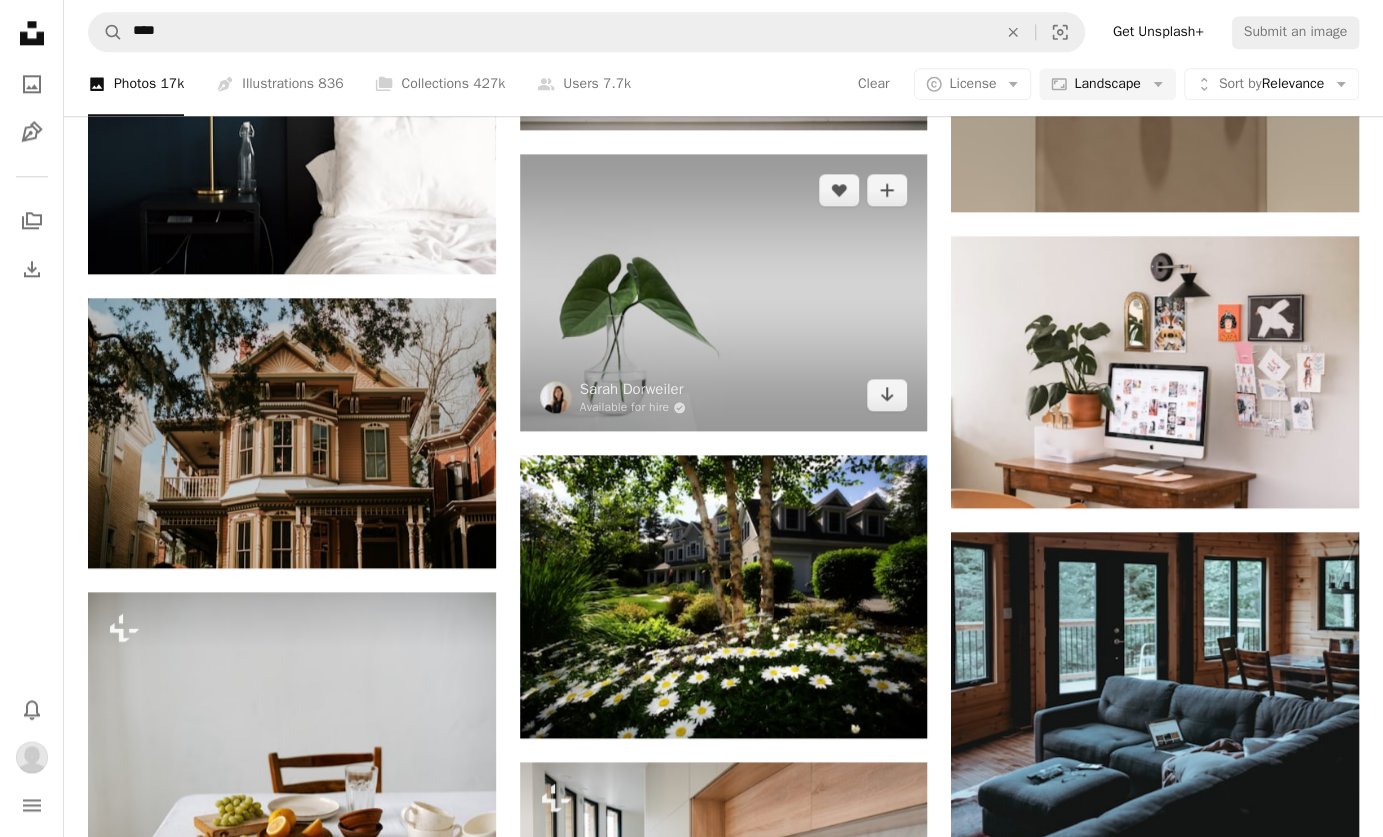 scroll, scrollTop: 13937, scrollLeft: 0, axis: vertical 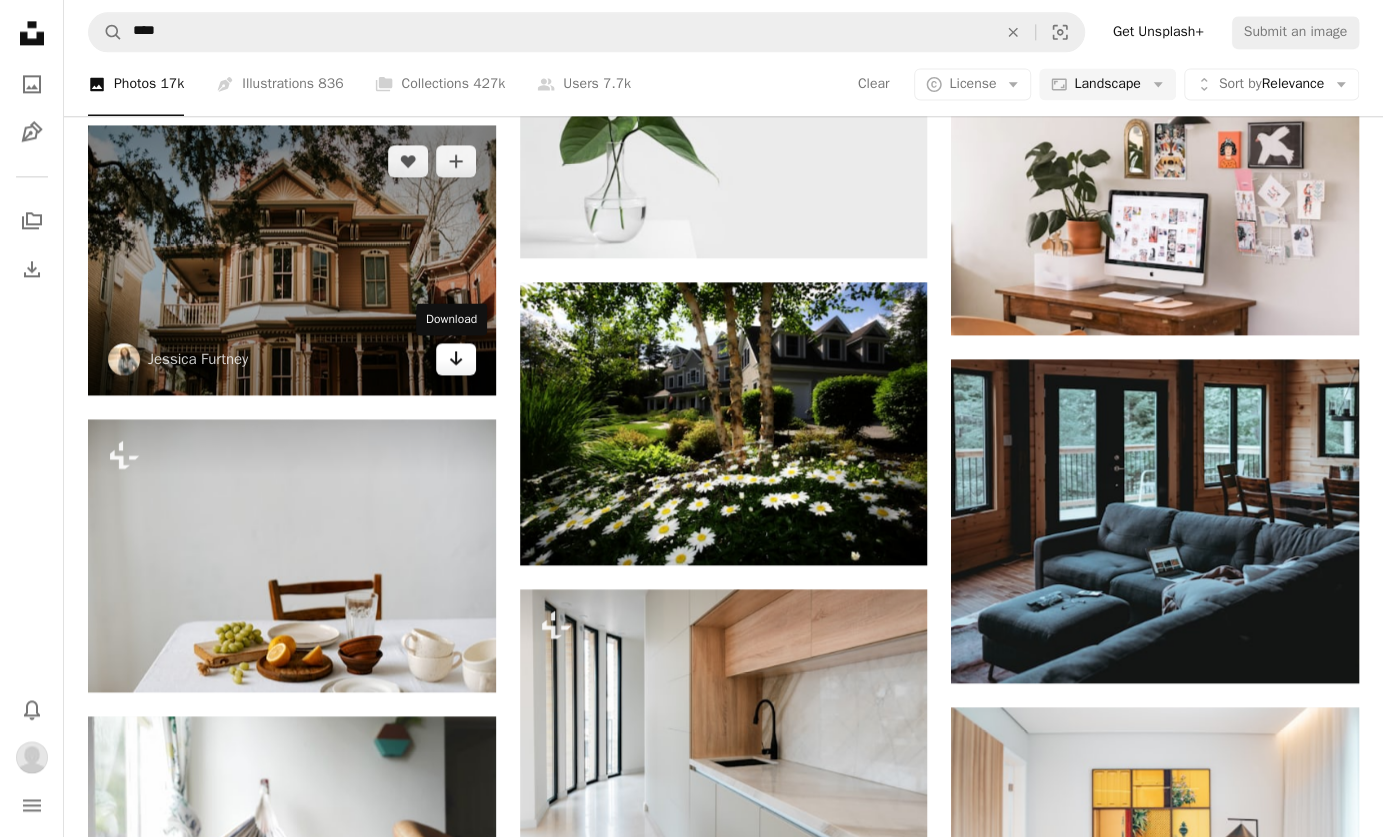 click 